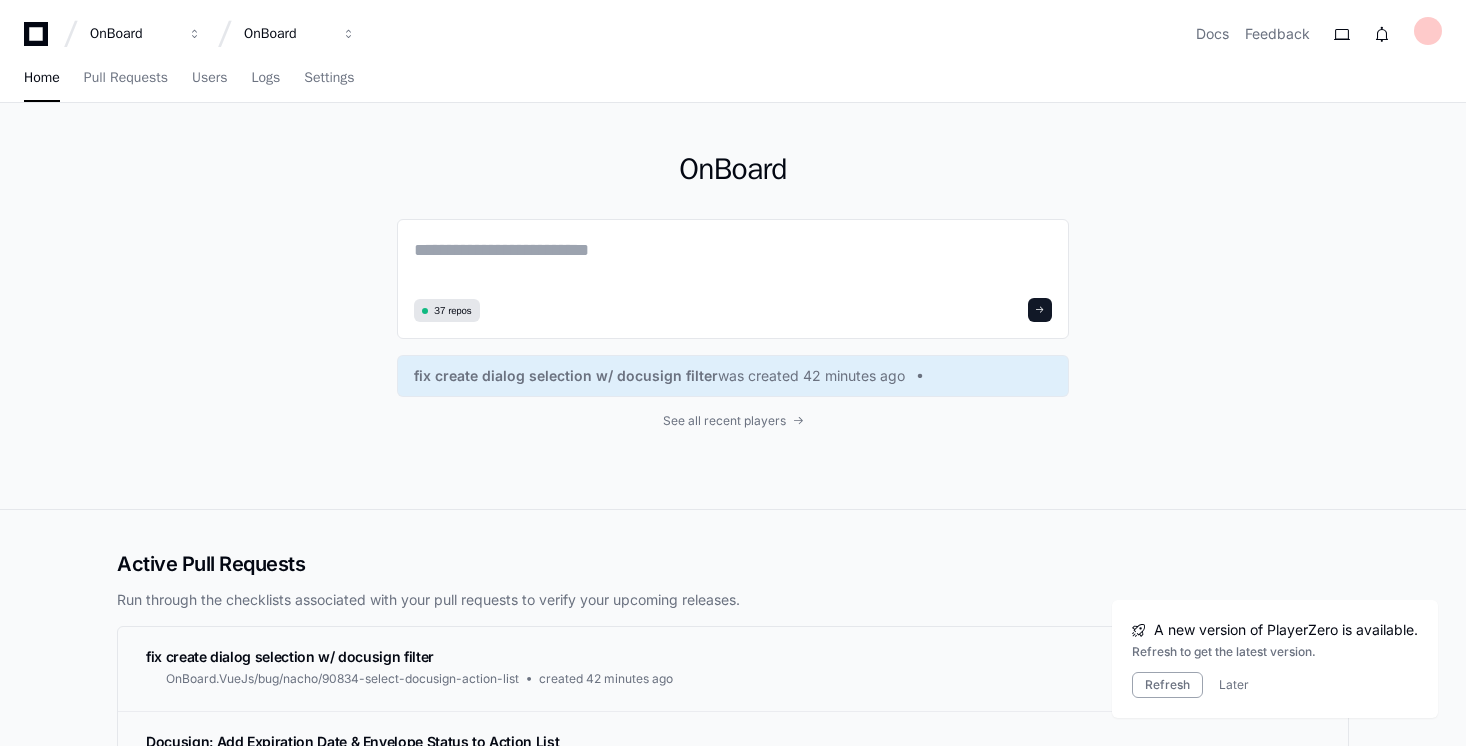 scroll, scrollTop: 0, scrollLeft: 0, axis: both 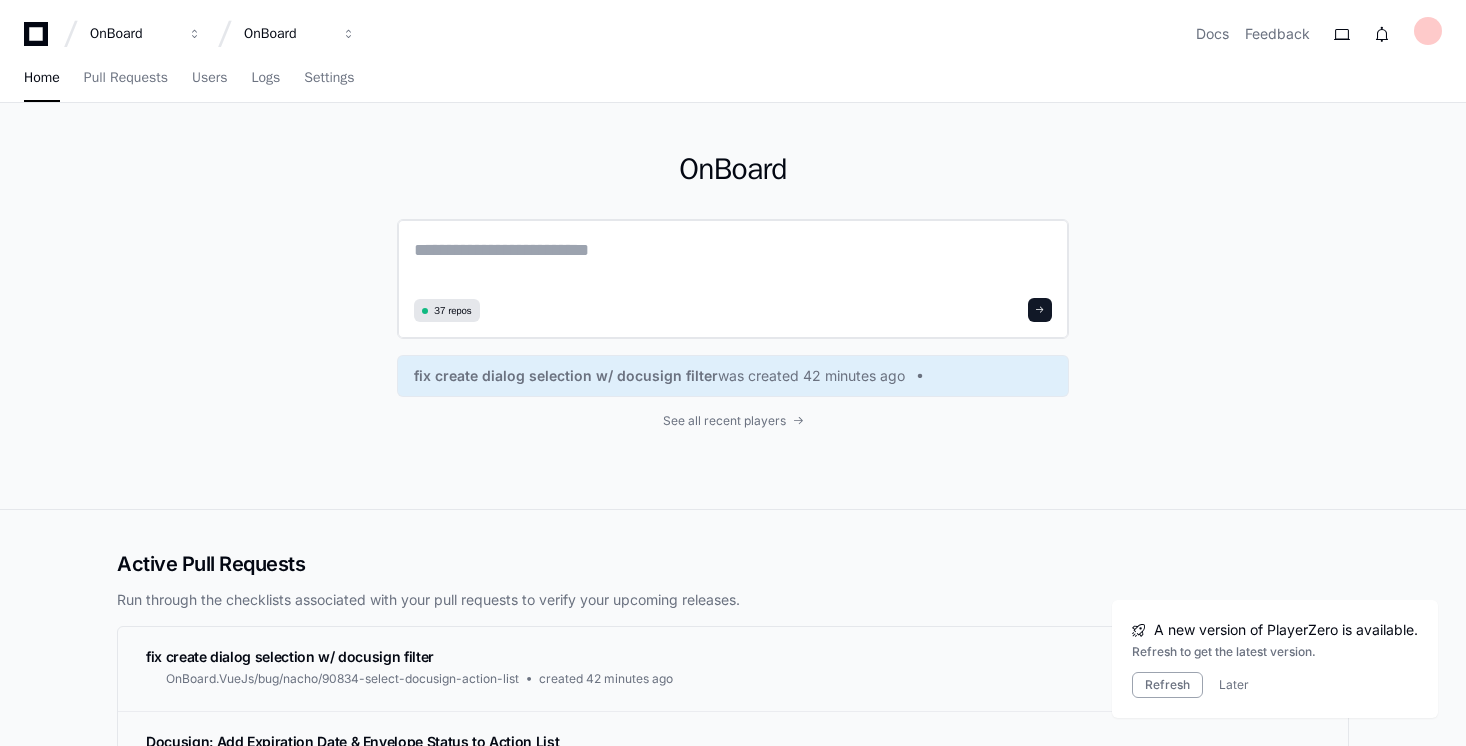 click 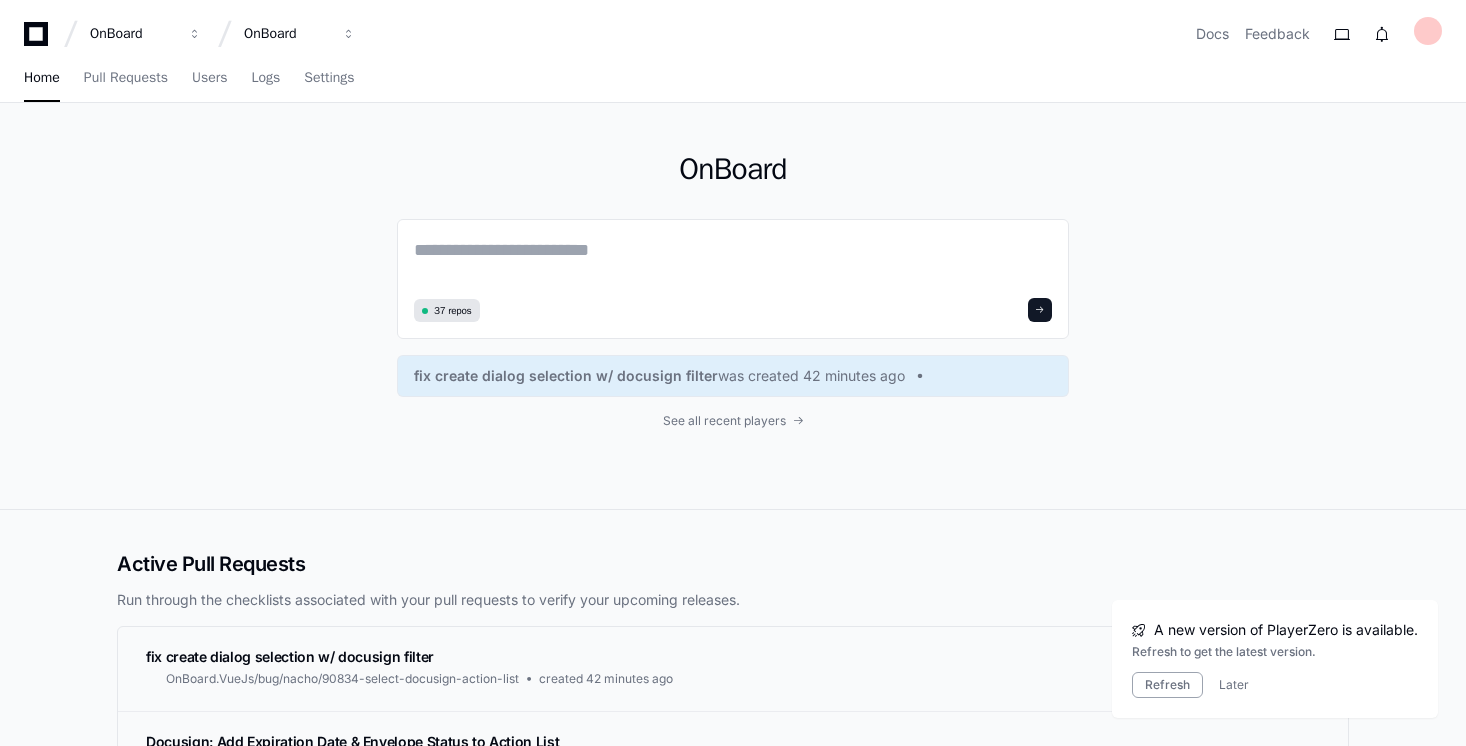 drag, startPoint x: 1042, startPoint y: 313, endPoint x: 941, endPoint y: 486, distance: 200.32474 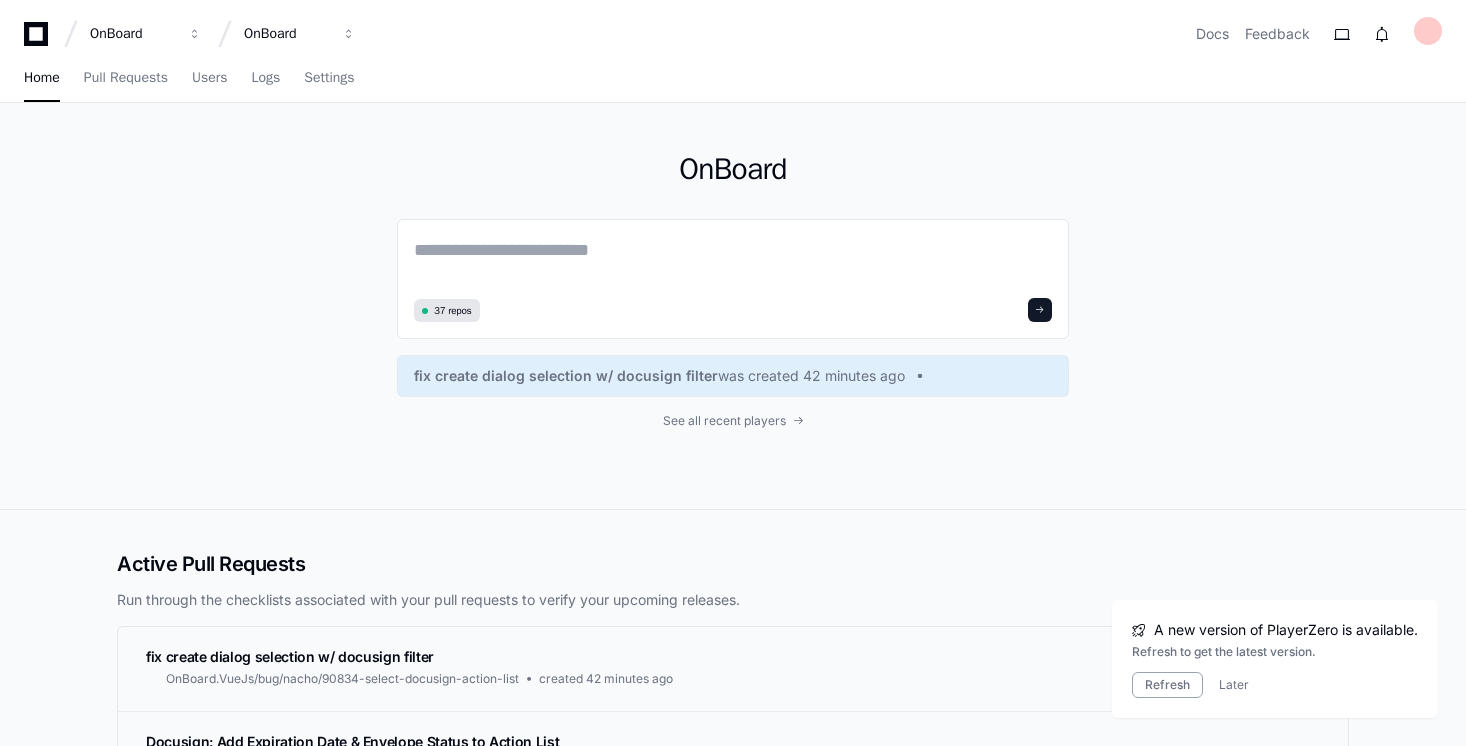click on "OnBoard  37 repos fix create dialog selection w/ docusign filter  was created 42 minutes ago See all recent players" 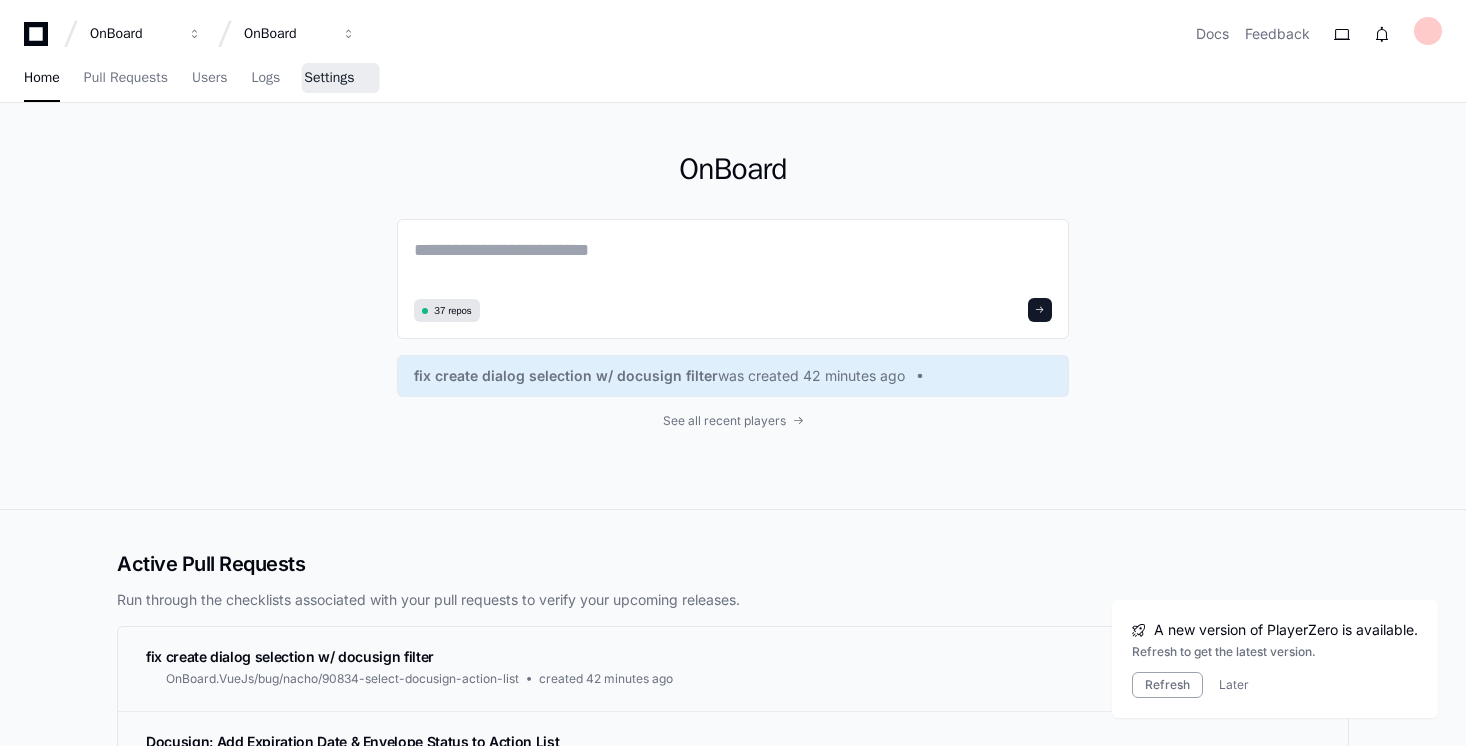 click on "Settings" at bounding box center [329, 78] 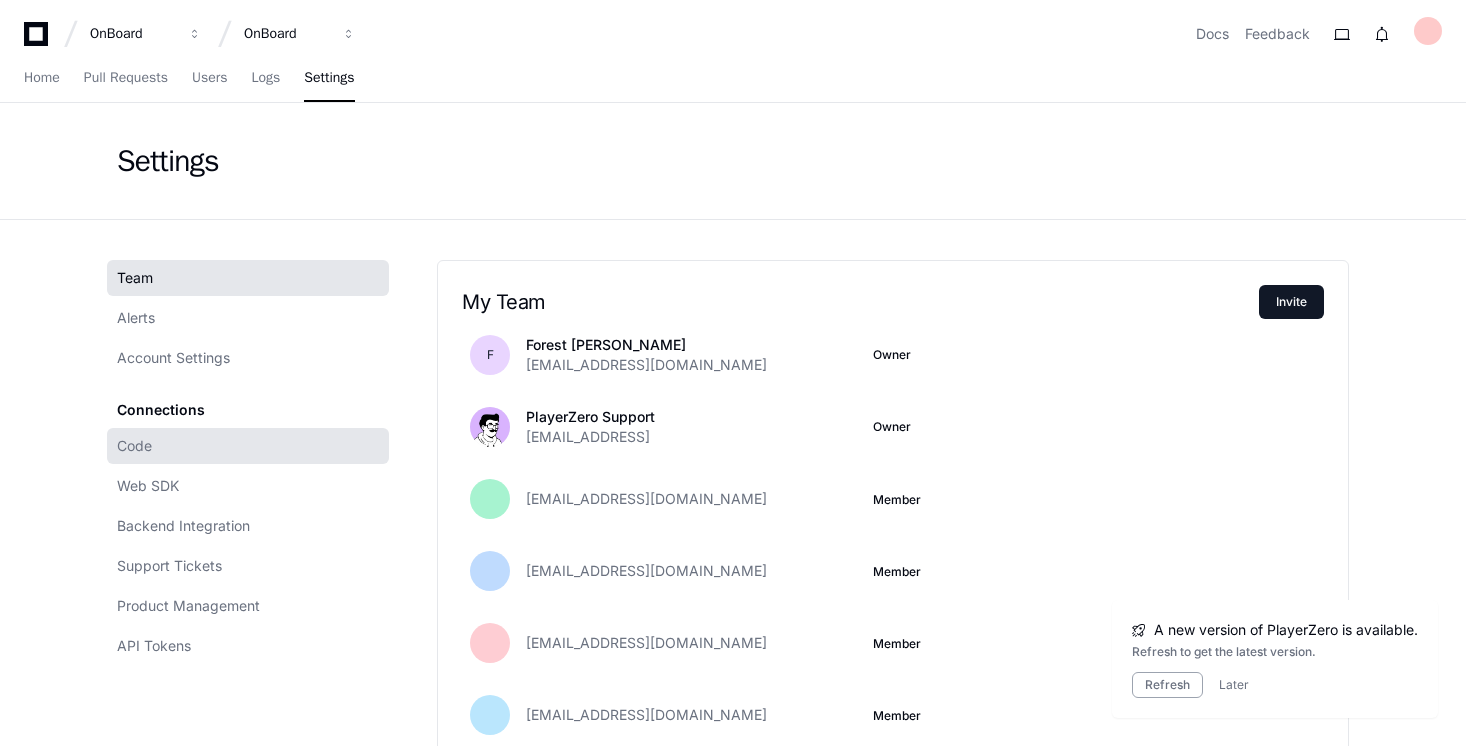 click on "Code" 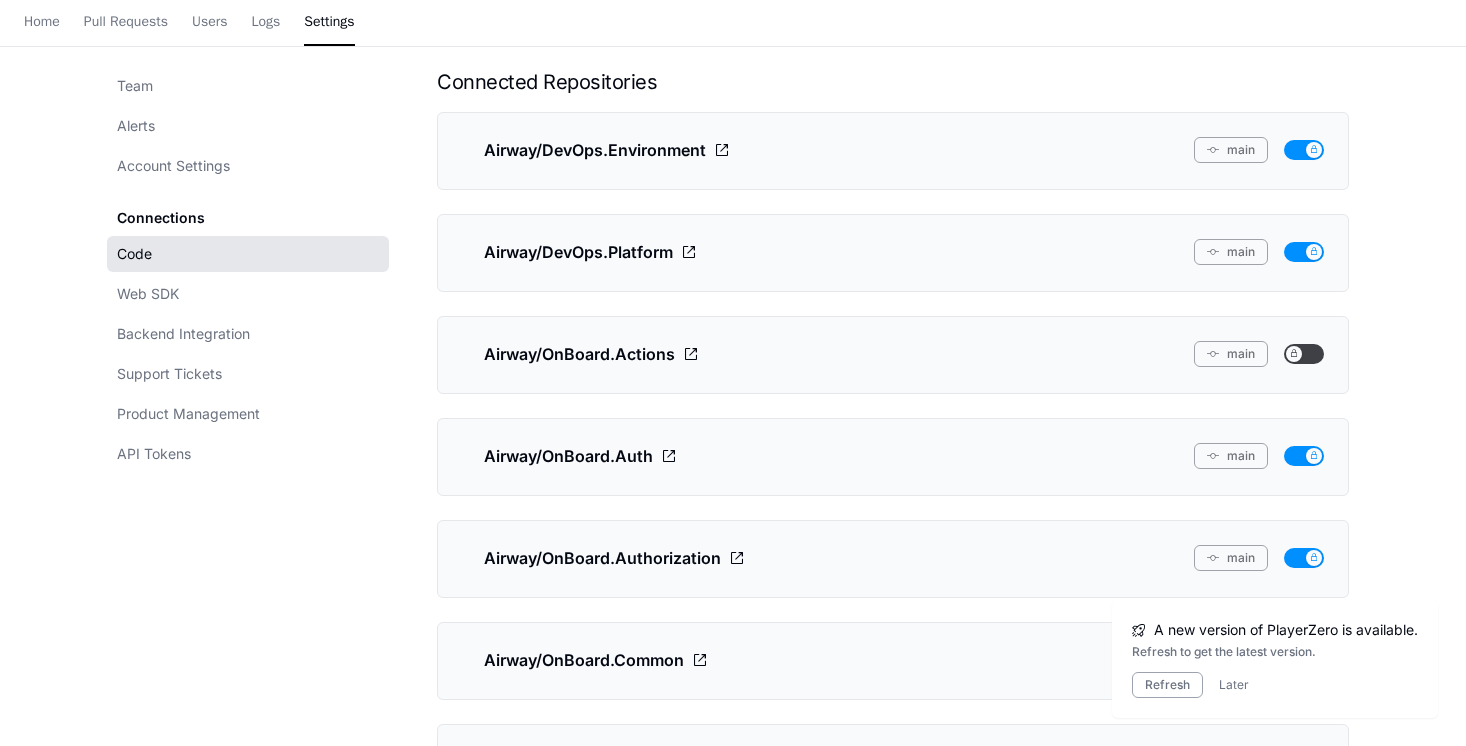 scroll, scrollTop: 0, scrollLeft: 0, axis: both 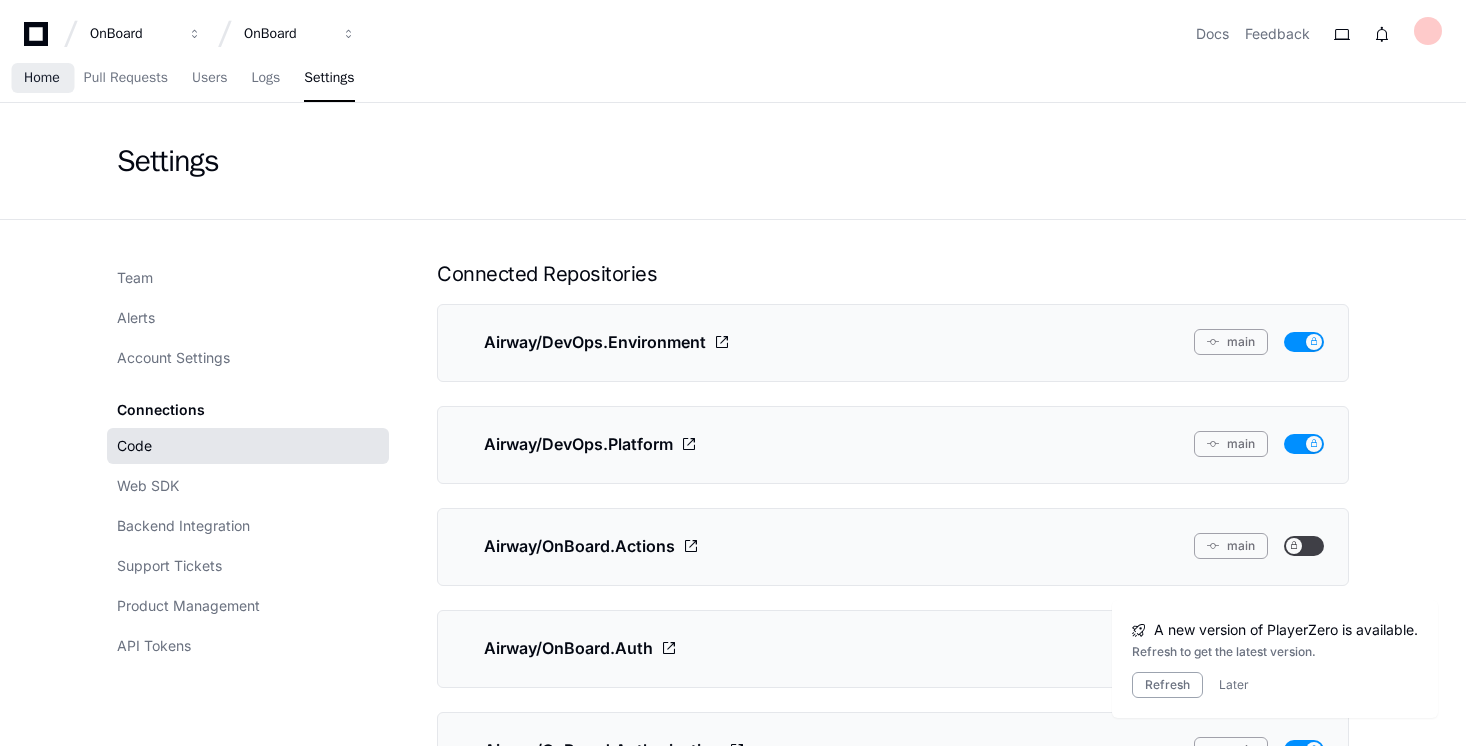 click on "Home" at bounding box center [42, 78] 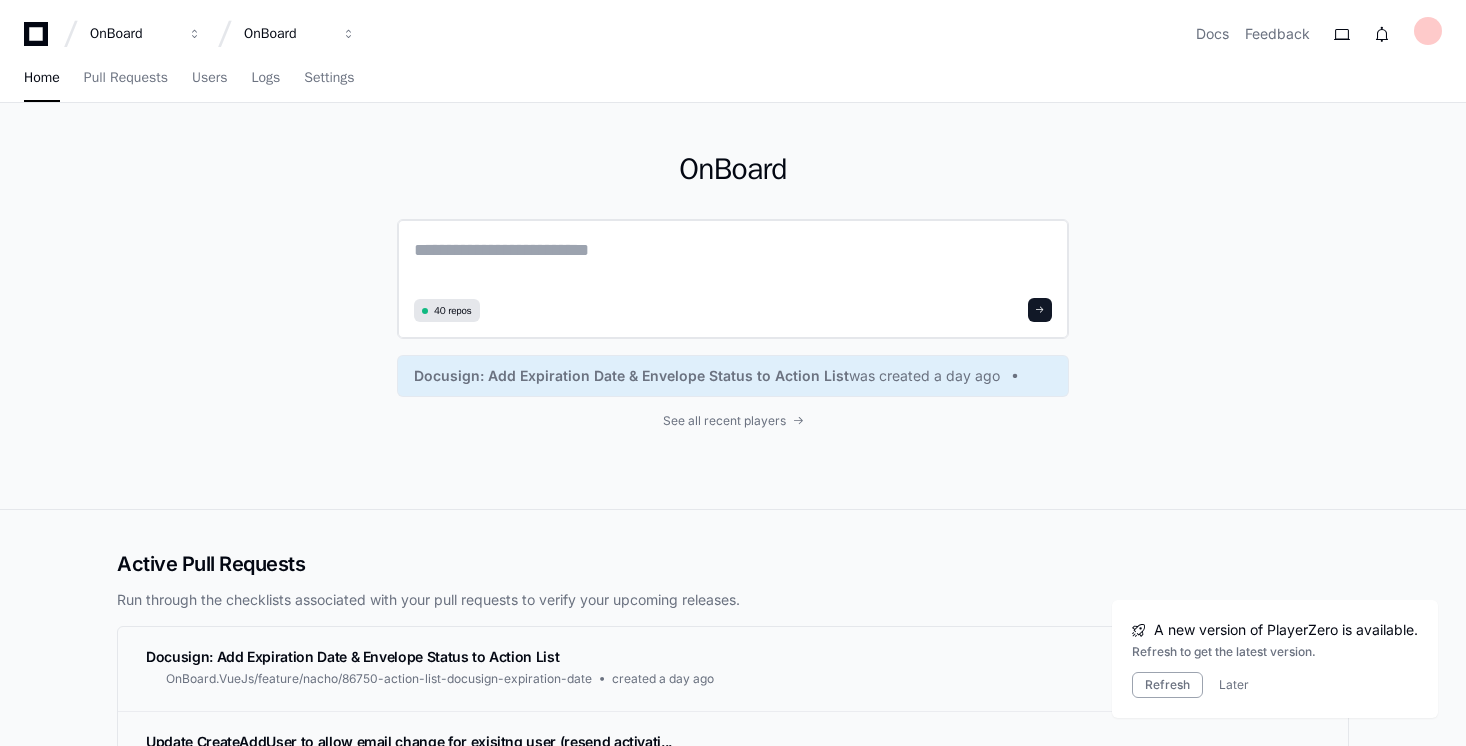click 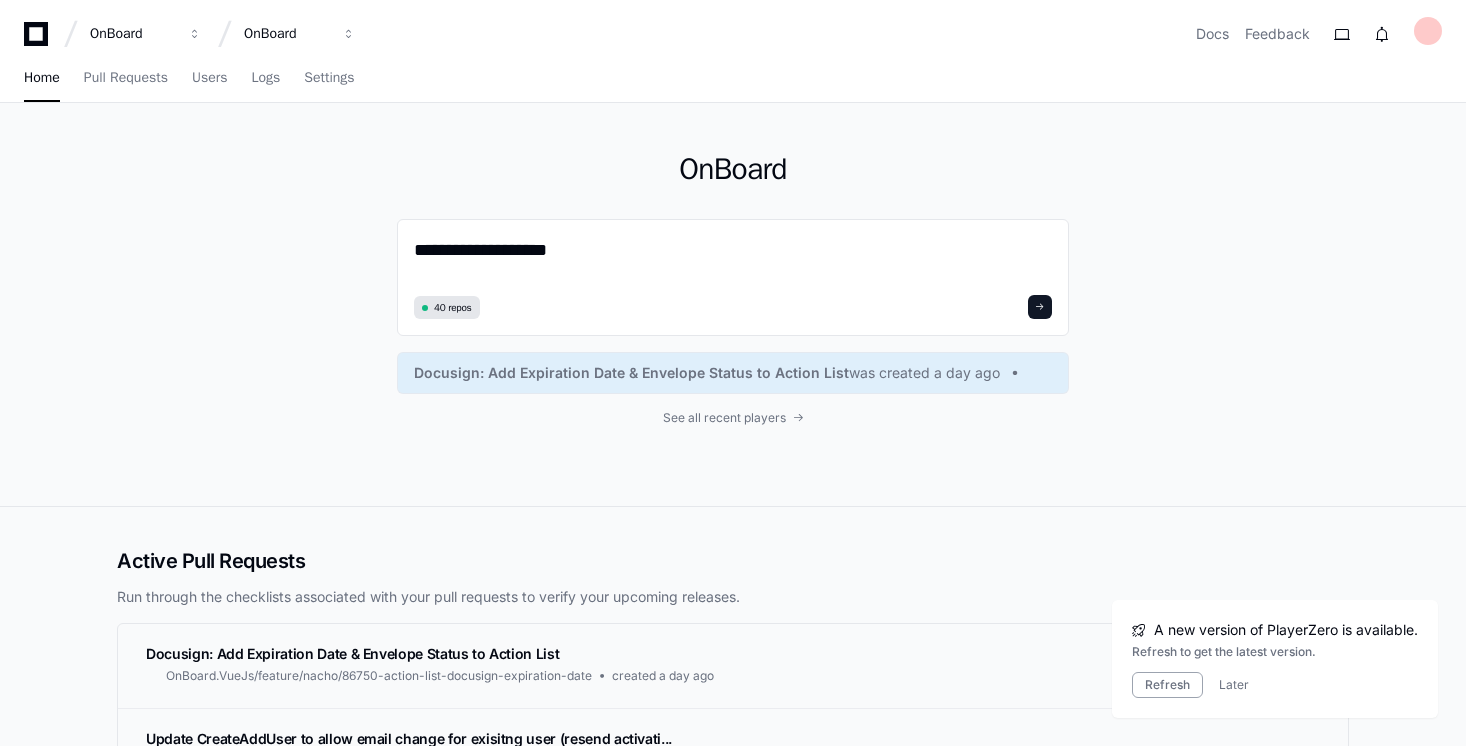 click on "**********" 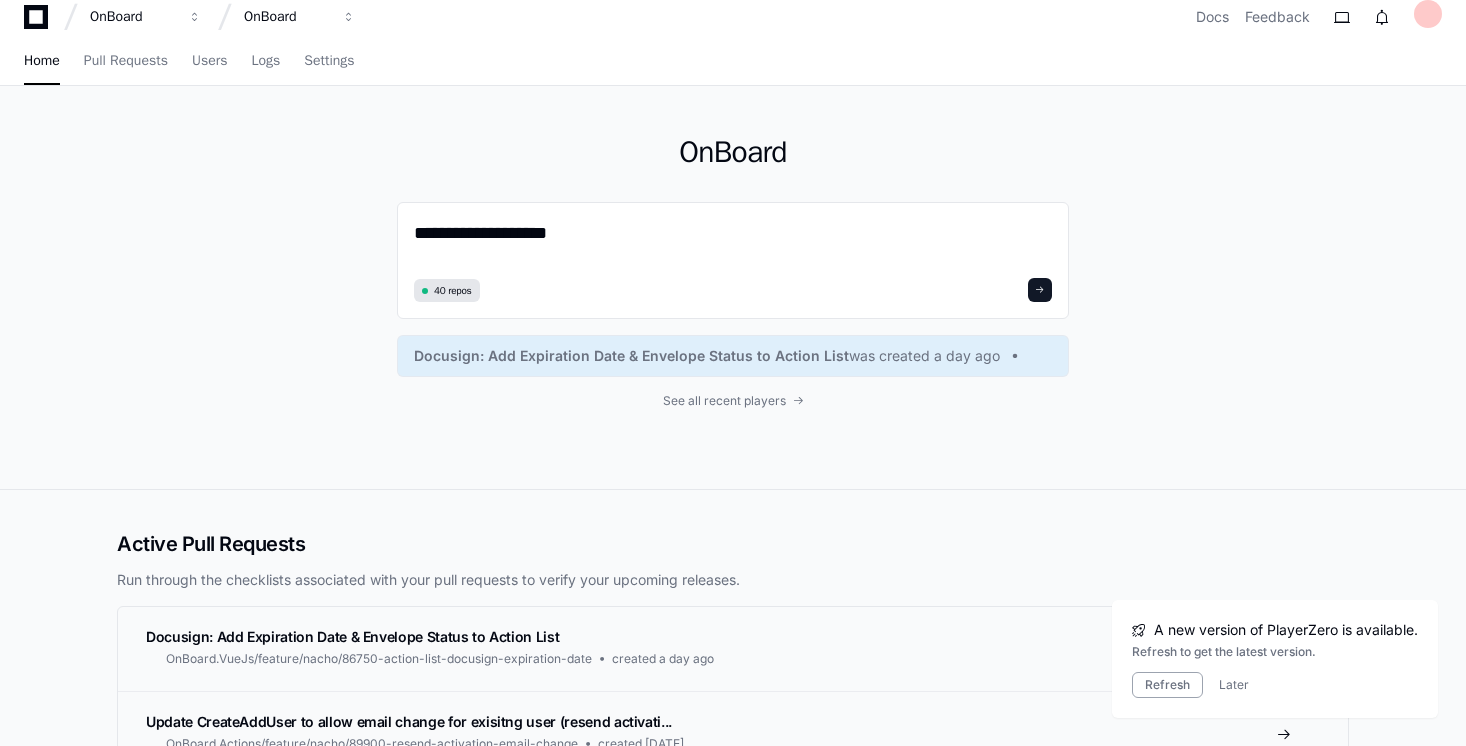 scroll, scrollTop: 0, scrollLeft: 0, axis: both 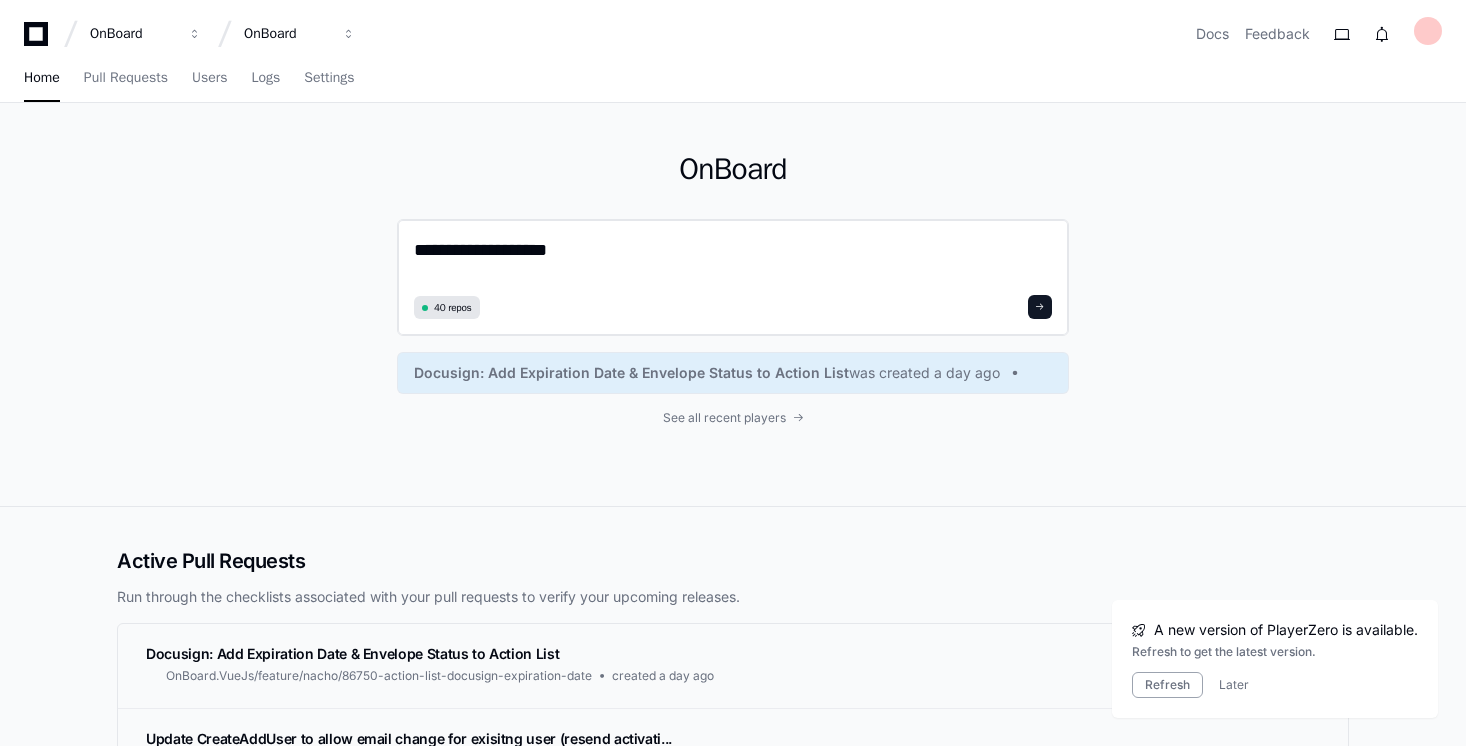 click on "**********" 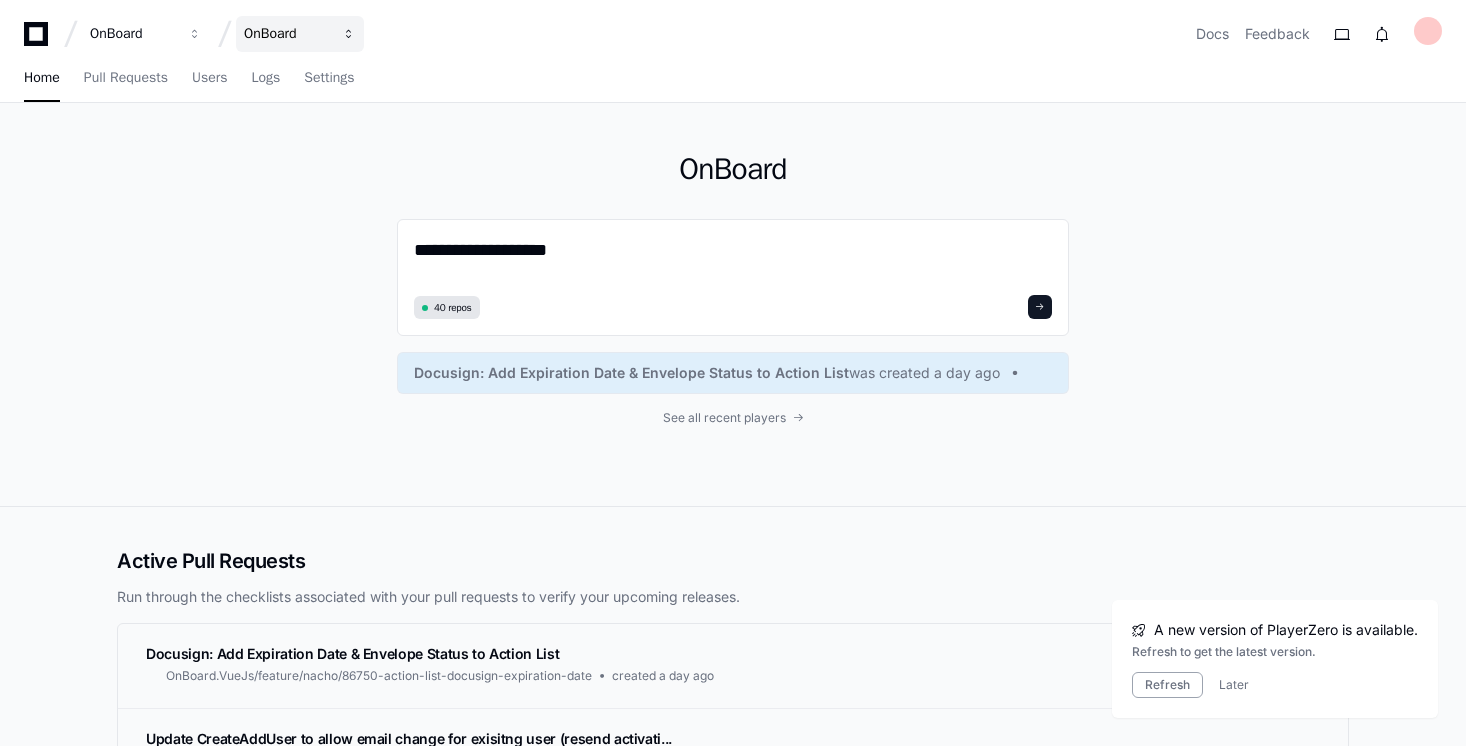 drag, startPoint x: 298, startPoint y: 36, endPoint x: 348, endPoint y: 18, distance: 53.14132 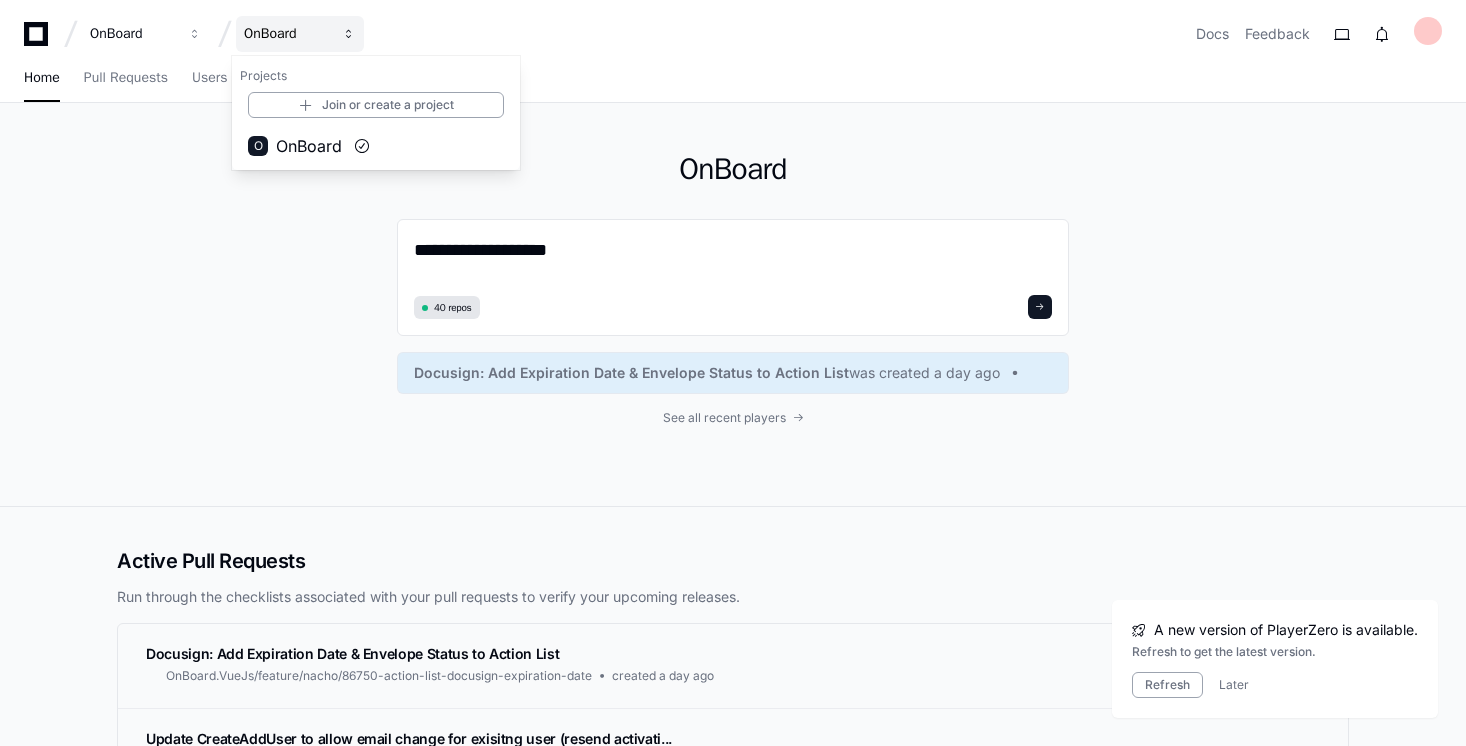 click on "OnBoard" at bounding box center [300, 34] 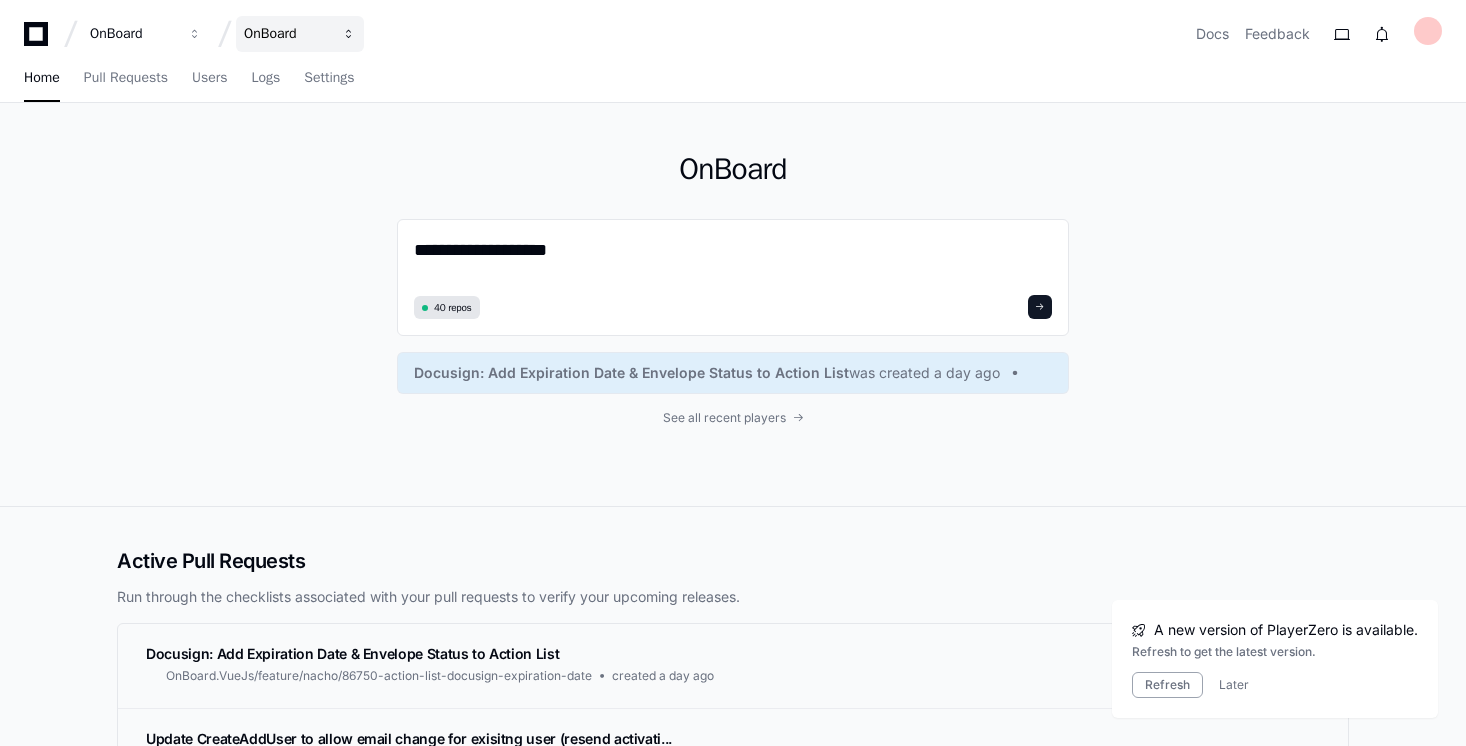 click on "OnBoard" at bounding box center (300, 34) 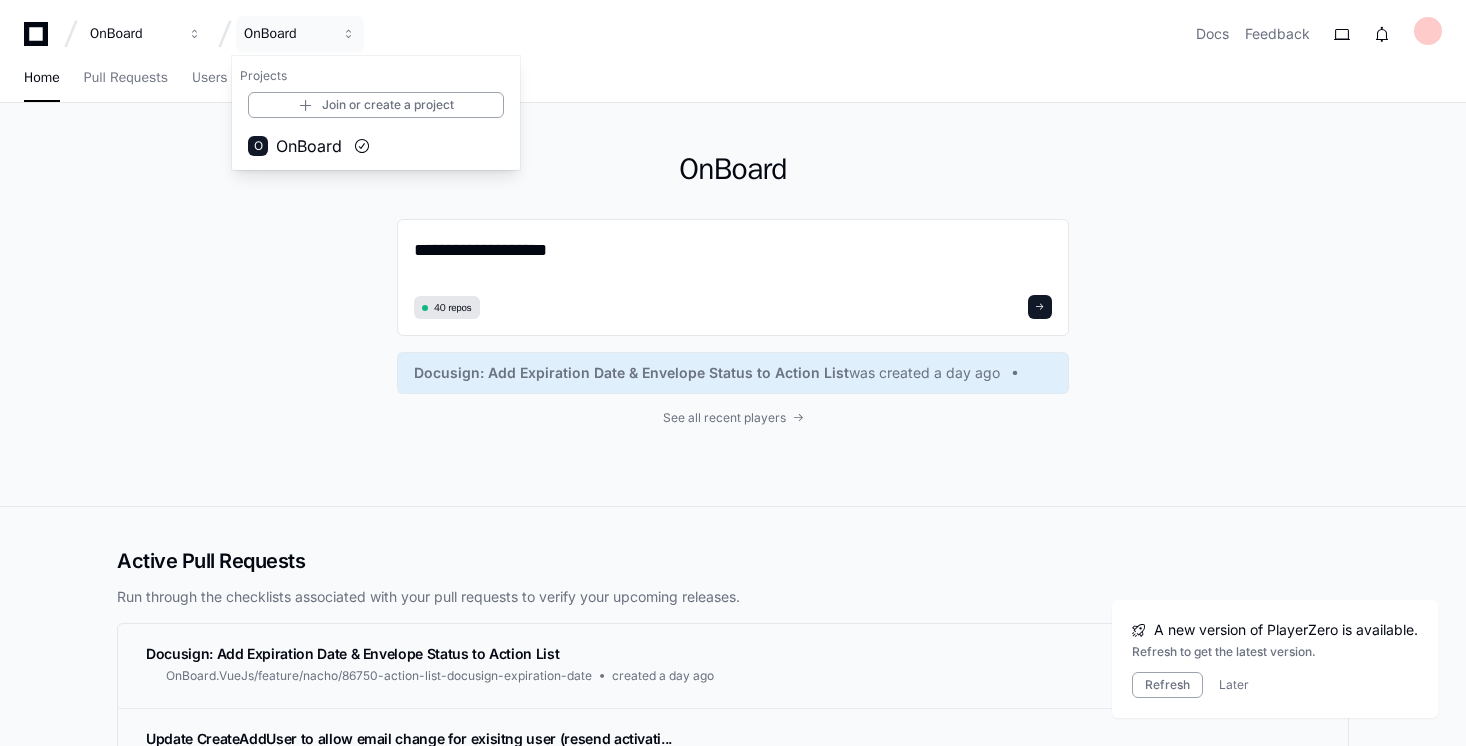 click on "**********" 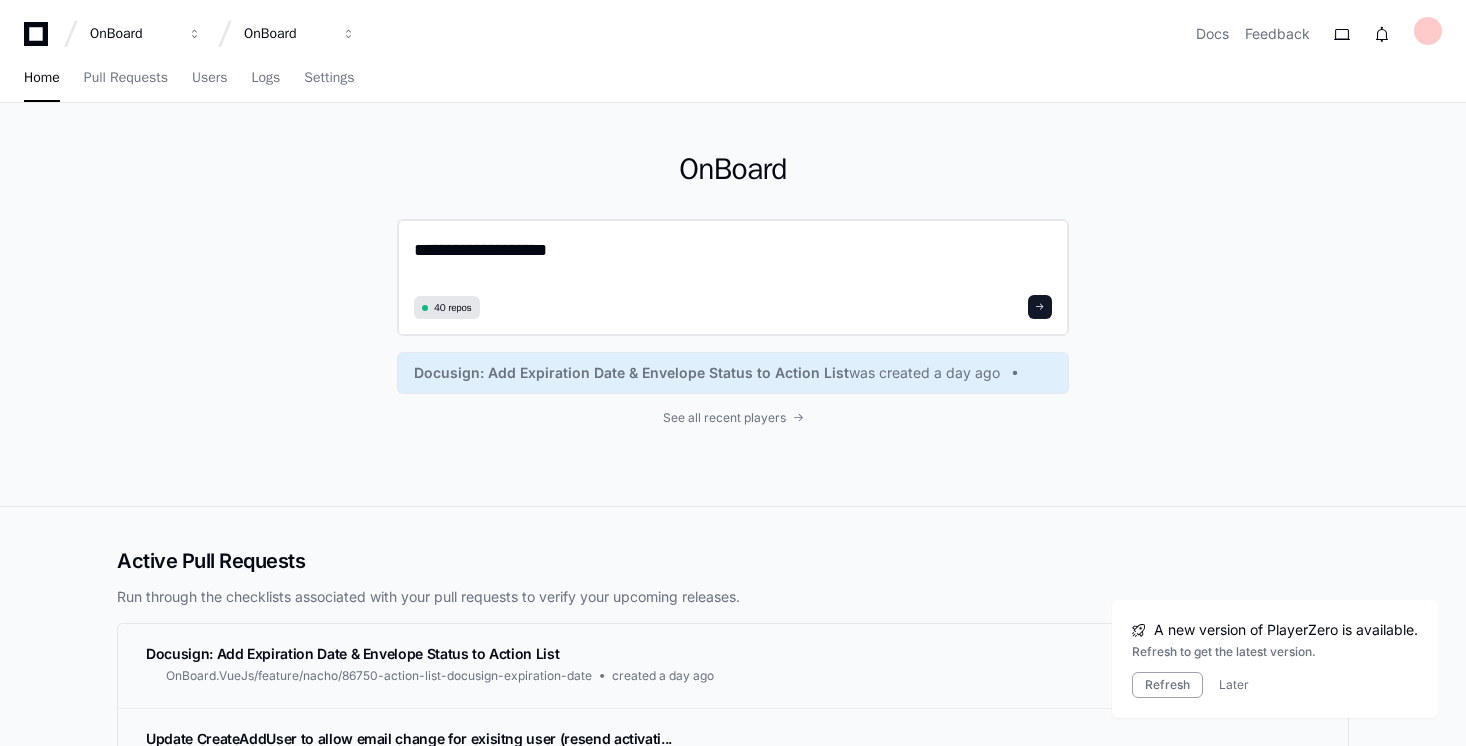 click on "**********" 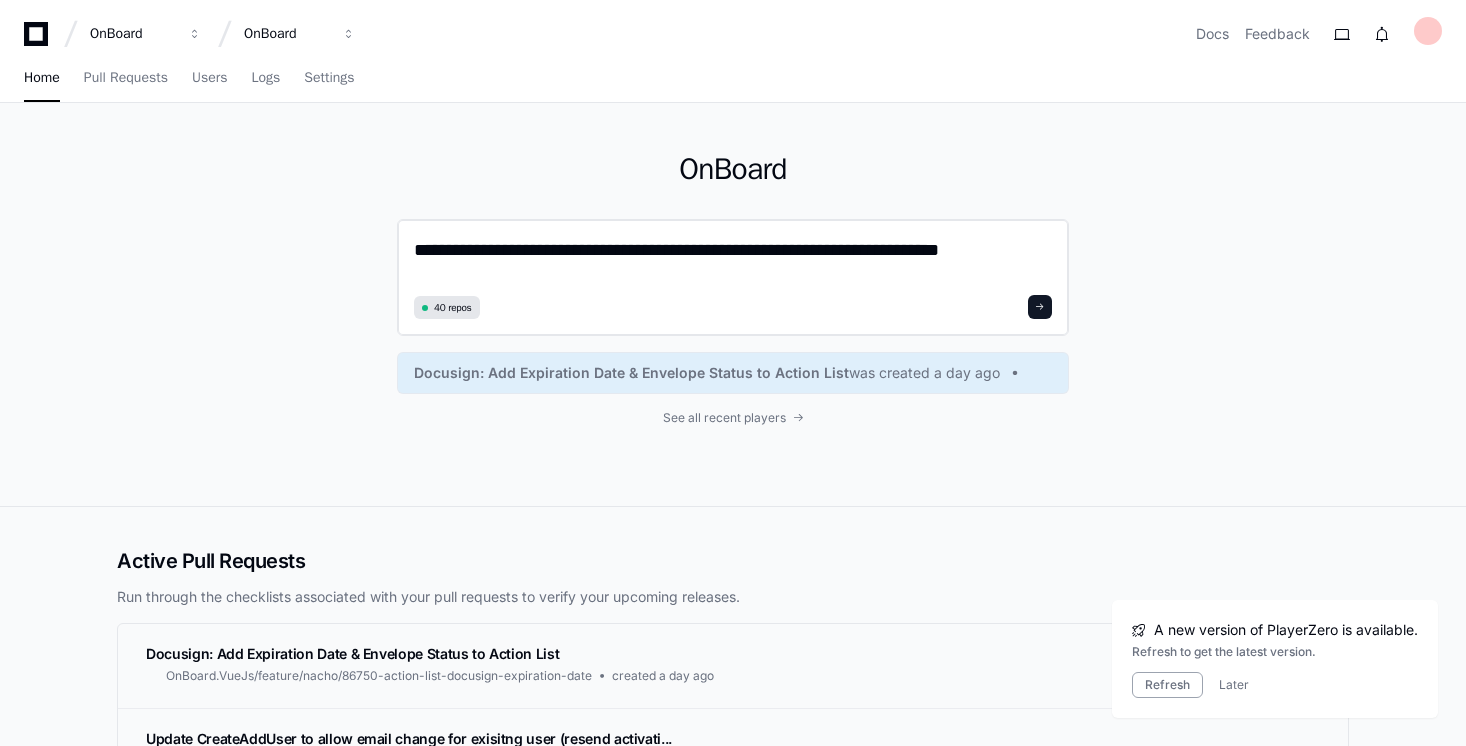 type on "**********" 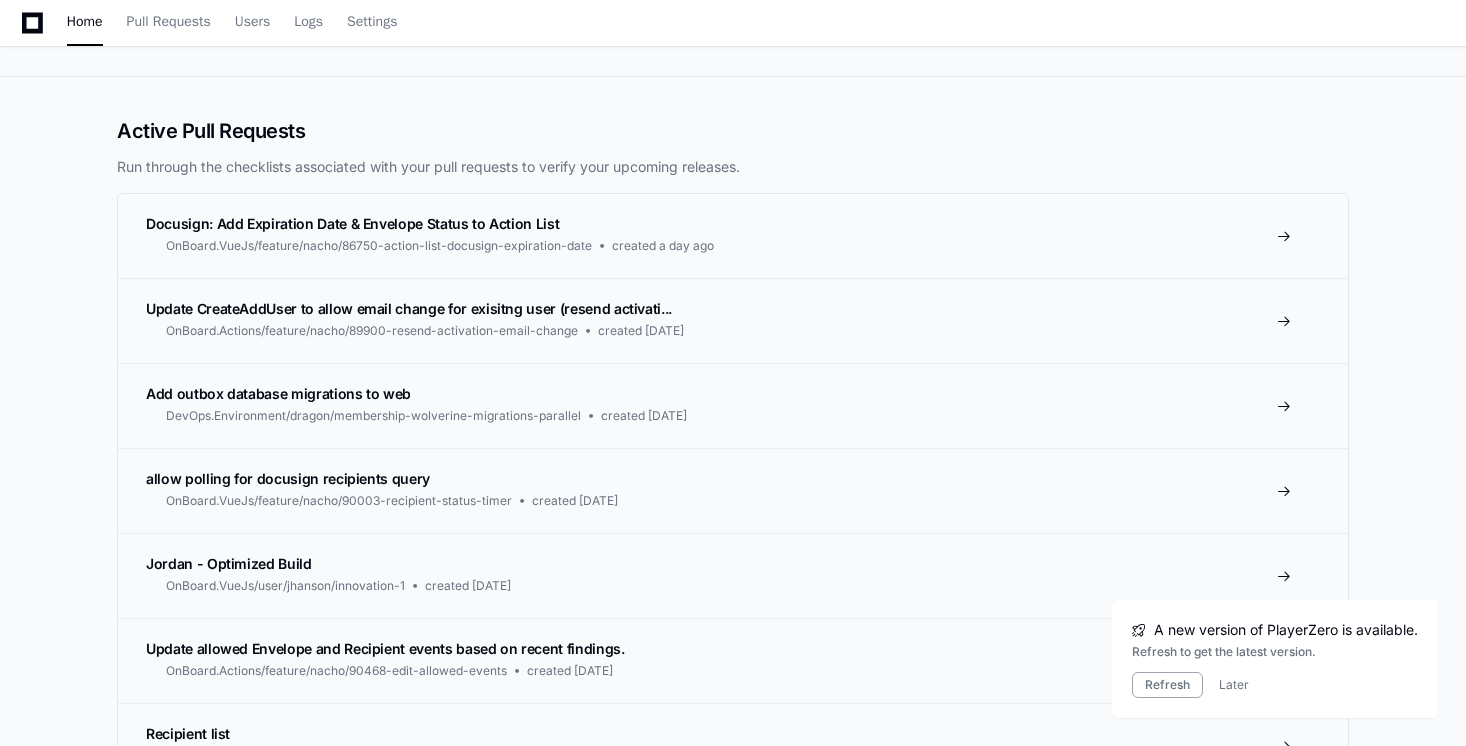 scroll, scrollTop: 432, scrollLeft: 0, axis: vertical 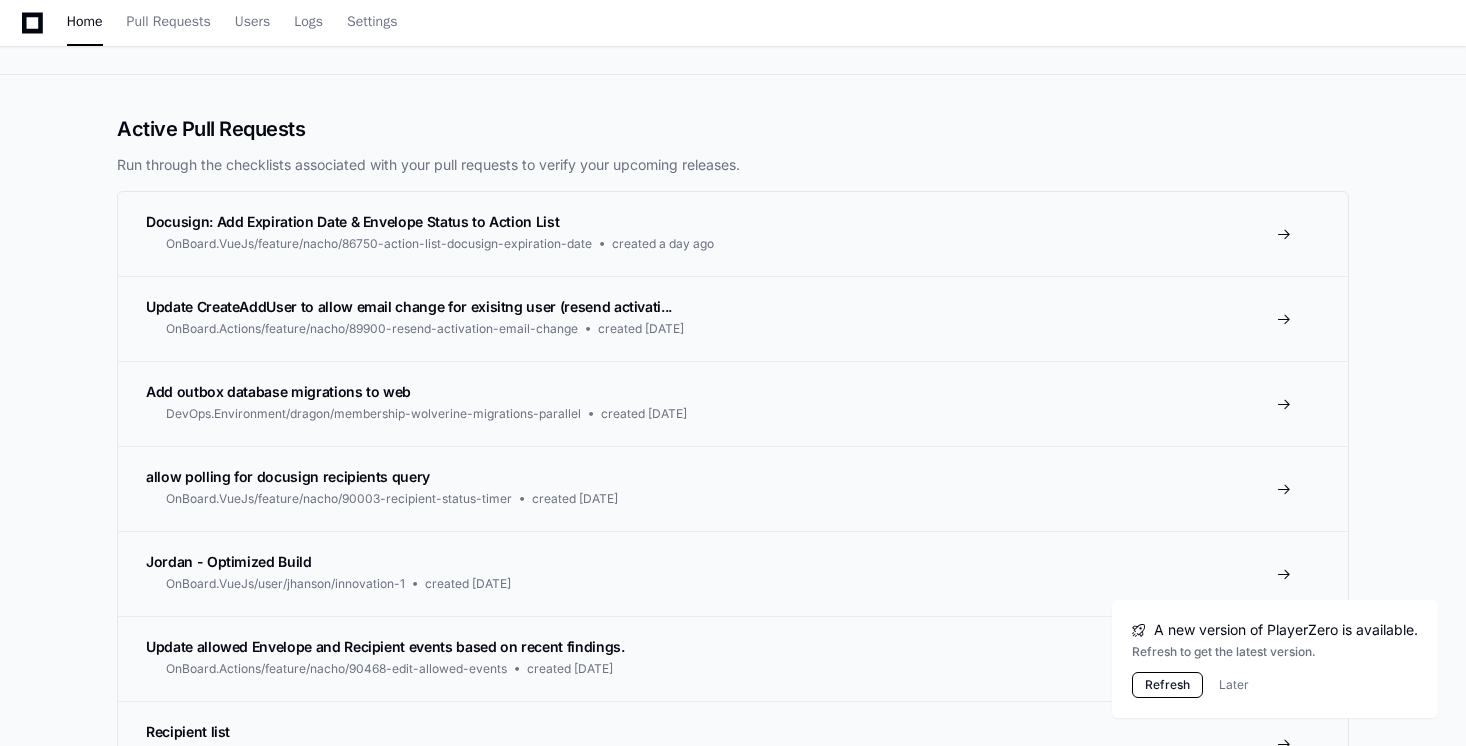 click on "Refresh" at bounding box center [1167, 685] 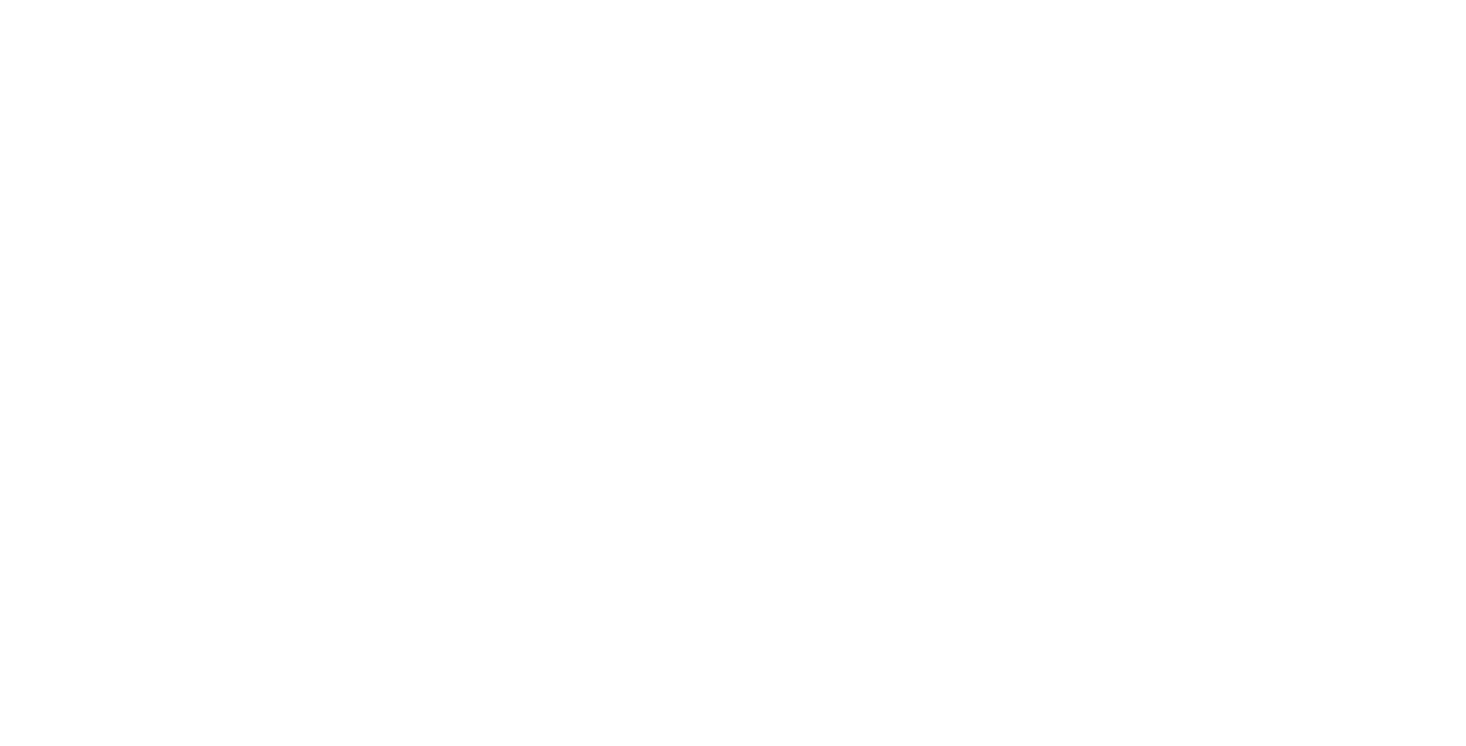 scroll, scrollTop: 0, scrollLeft: 0, axis: both 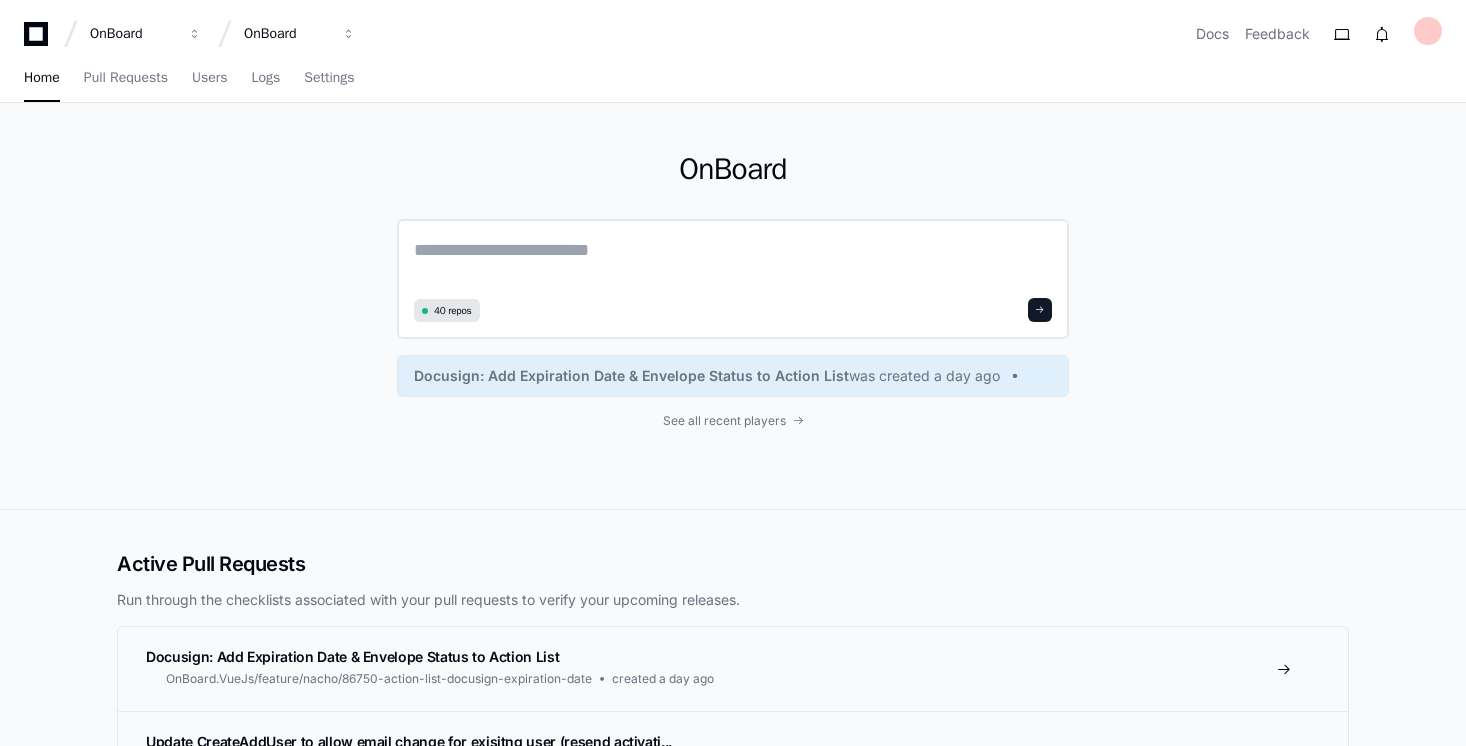 click 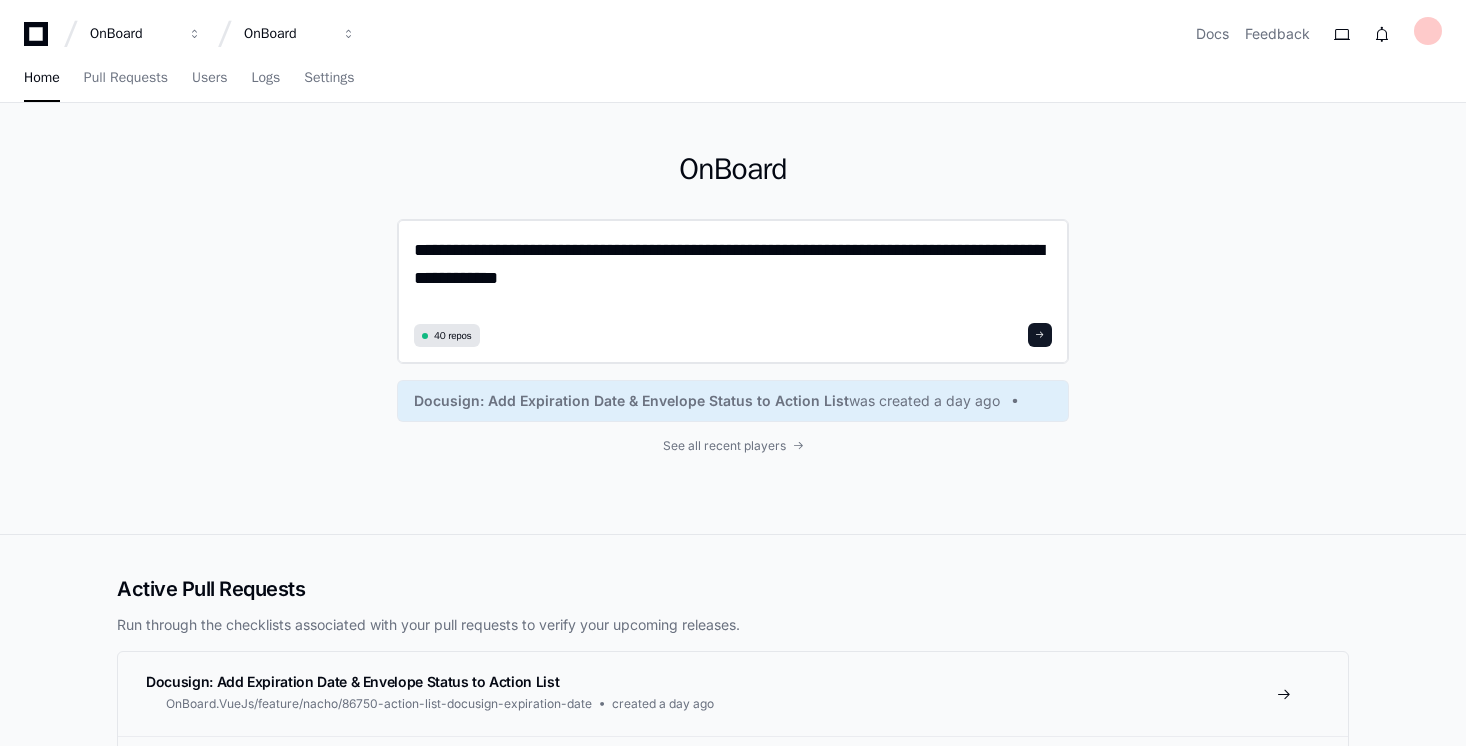 type on "**********" 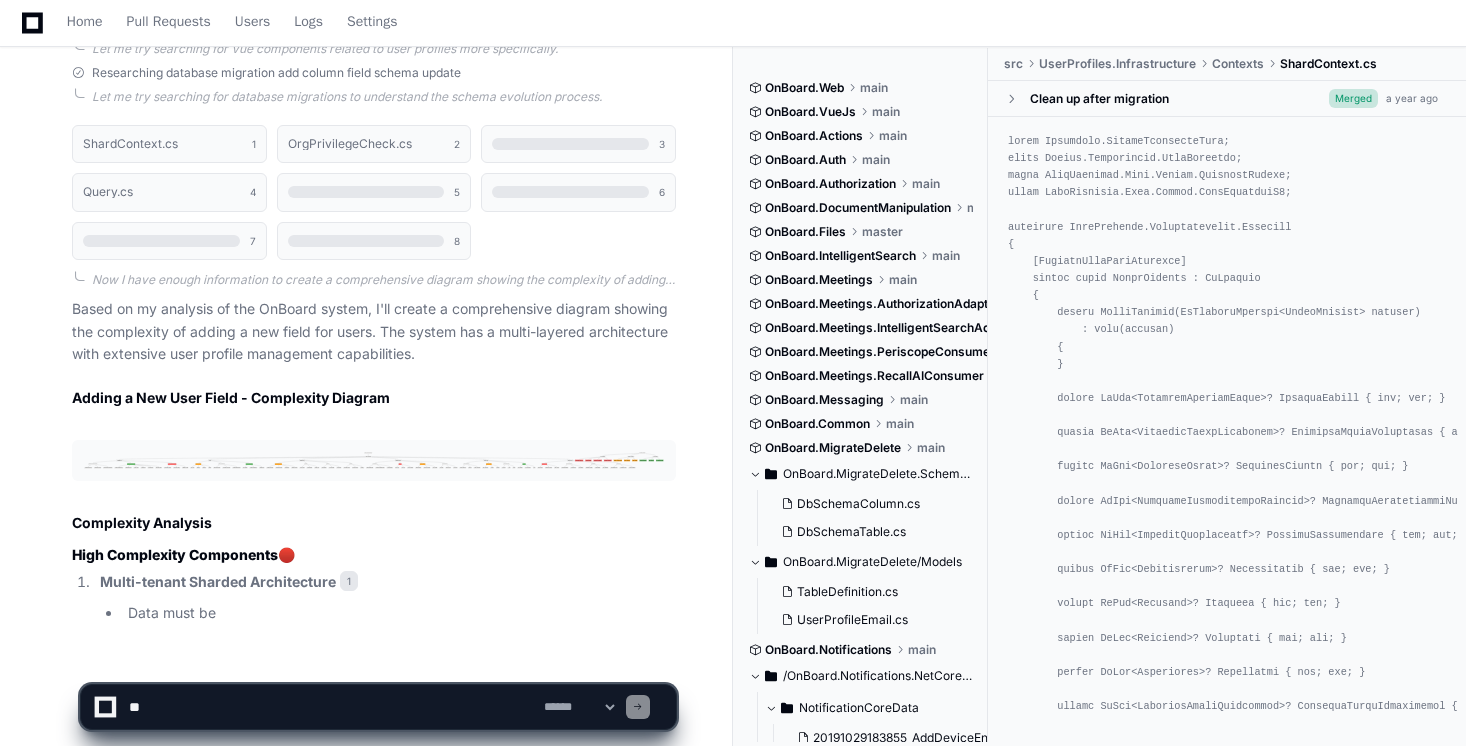 scroll, scrollTop: 860, scrollLeft: 0, axis: vertical 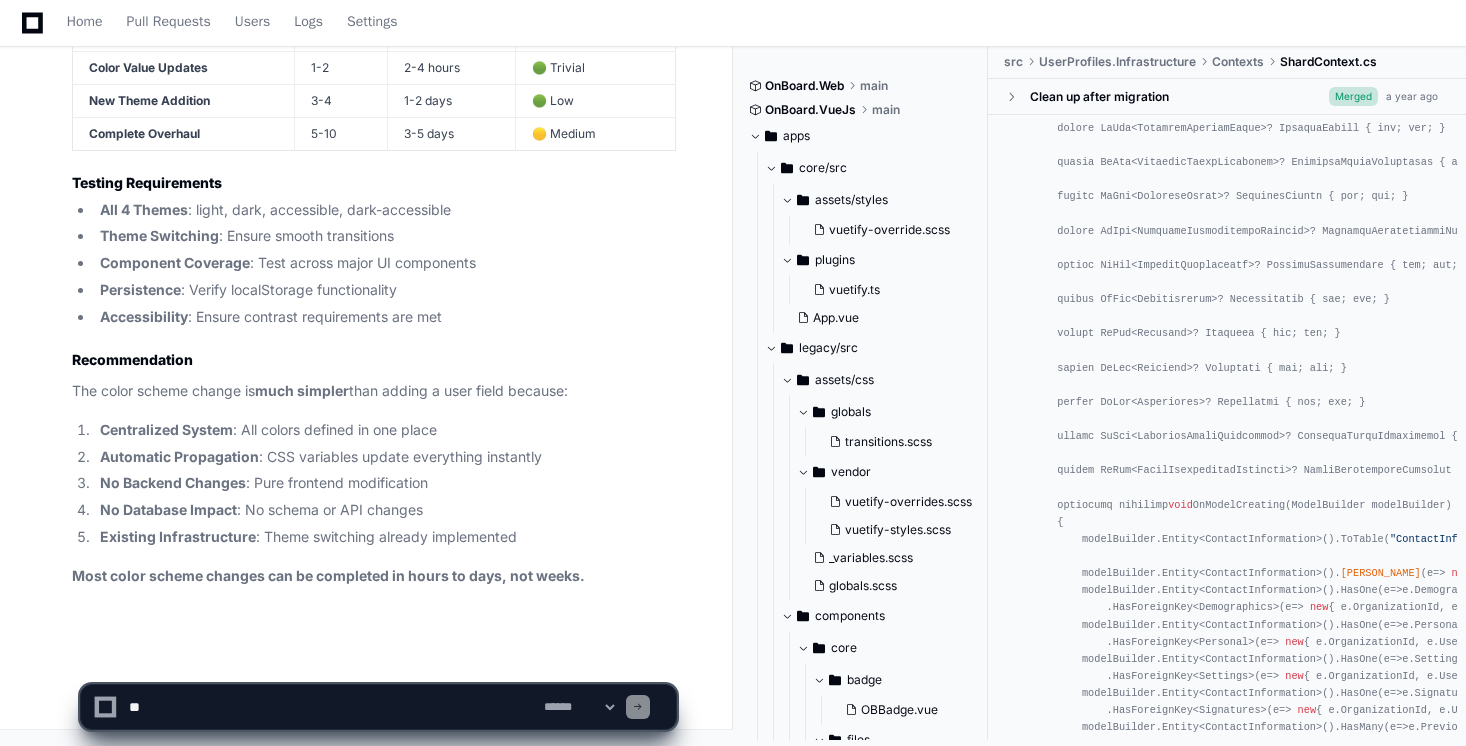 click 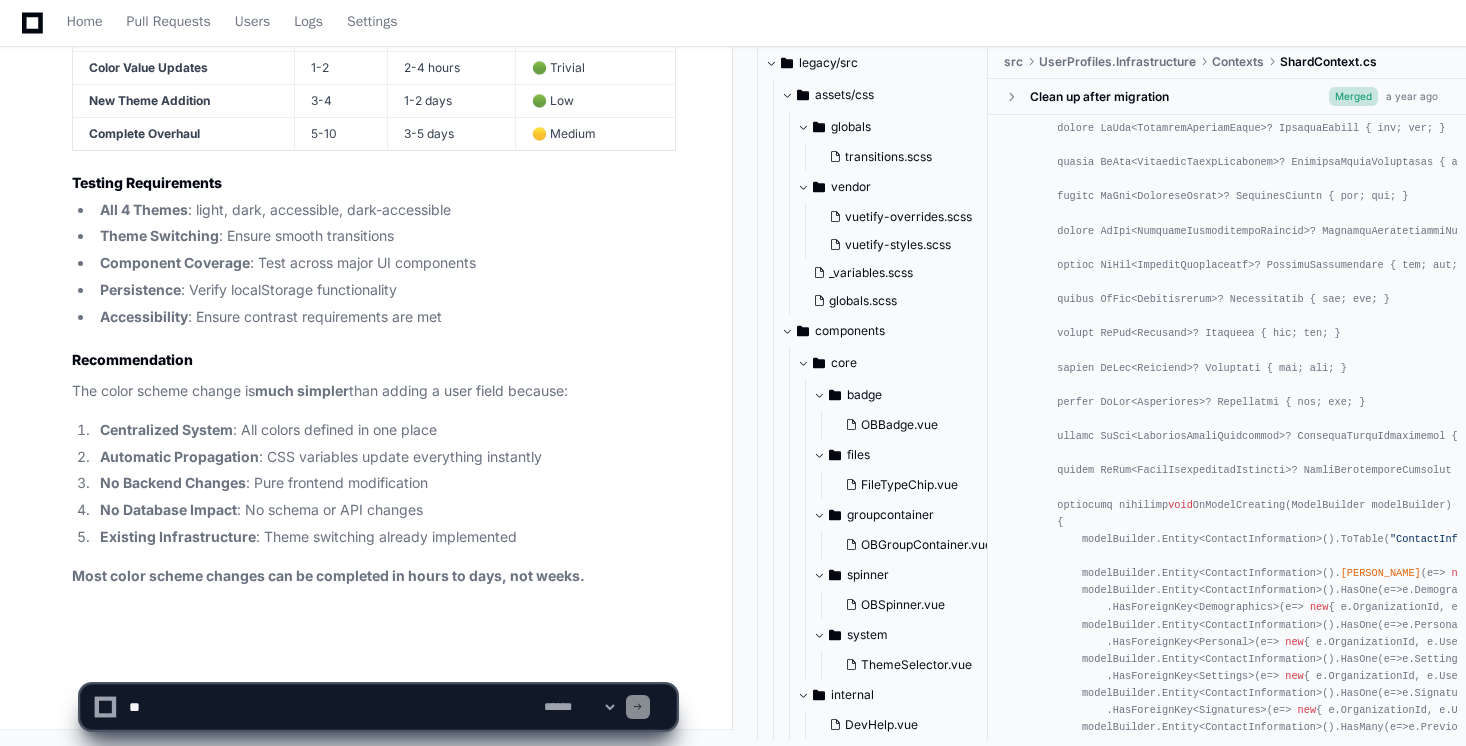scroll, scrollTop: 291, scrollLeft: 0, axis: vertical 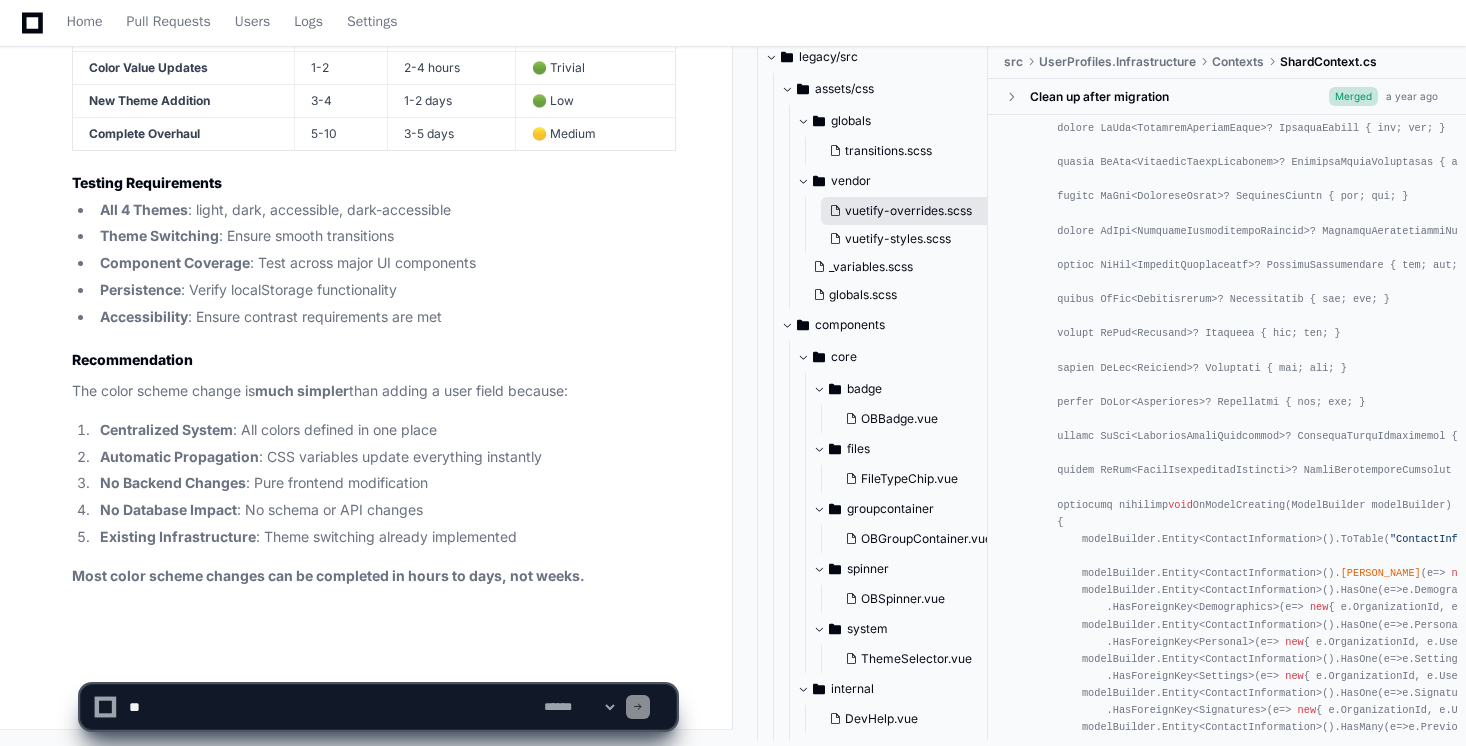 click on "vuetify-overrides.scss" 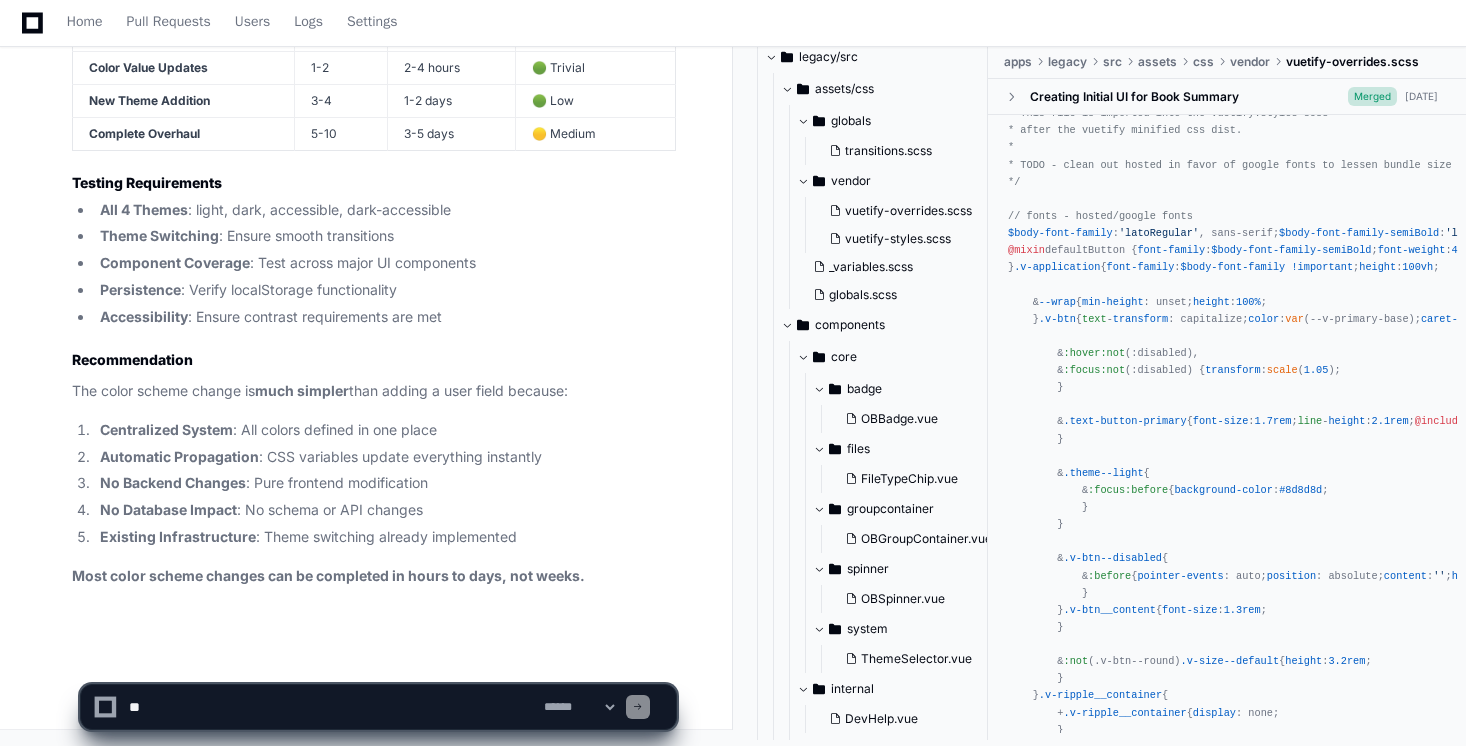 scroll, scrollTop: 0, scrollLeft: 0, axis: both 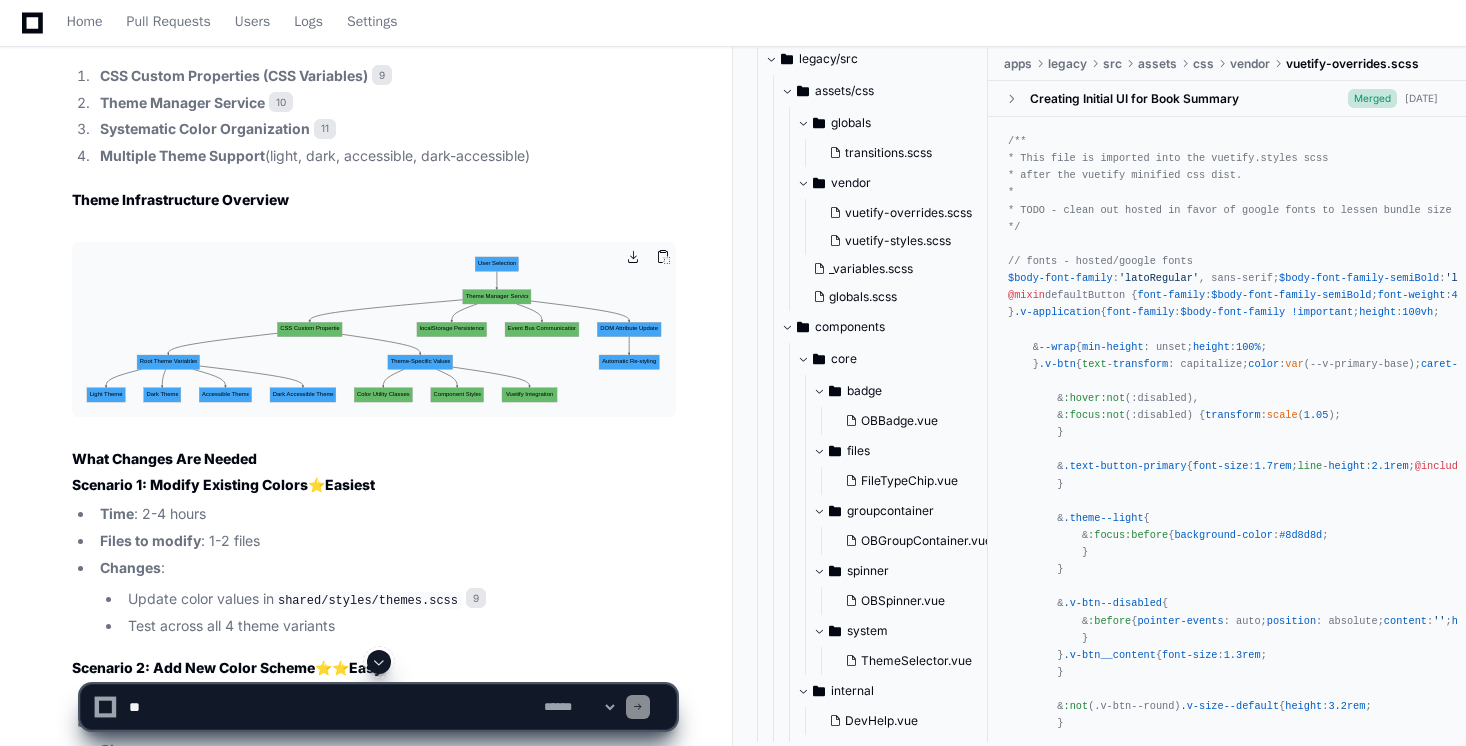 click 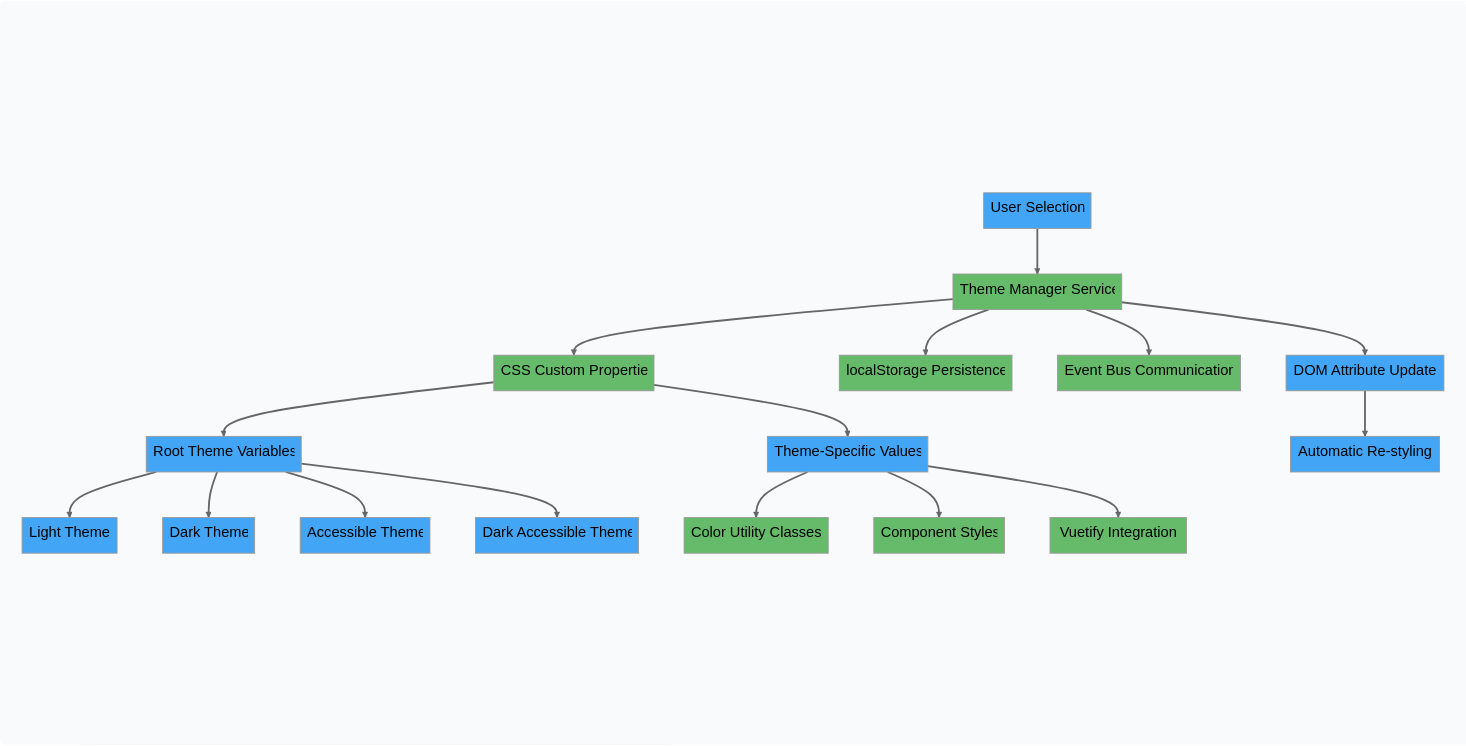 scroll, scrollTop: 0, scrollLeft: 0, axis: both 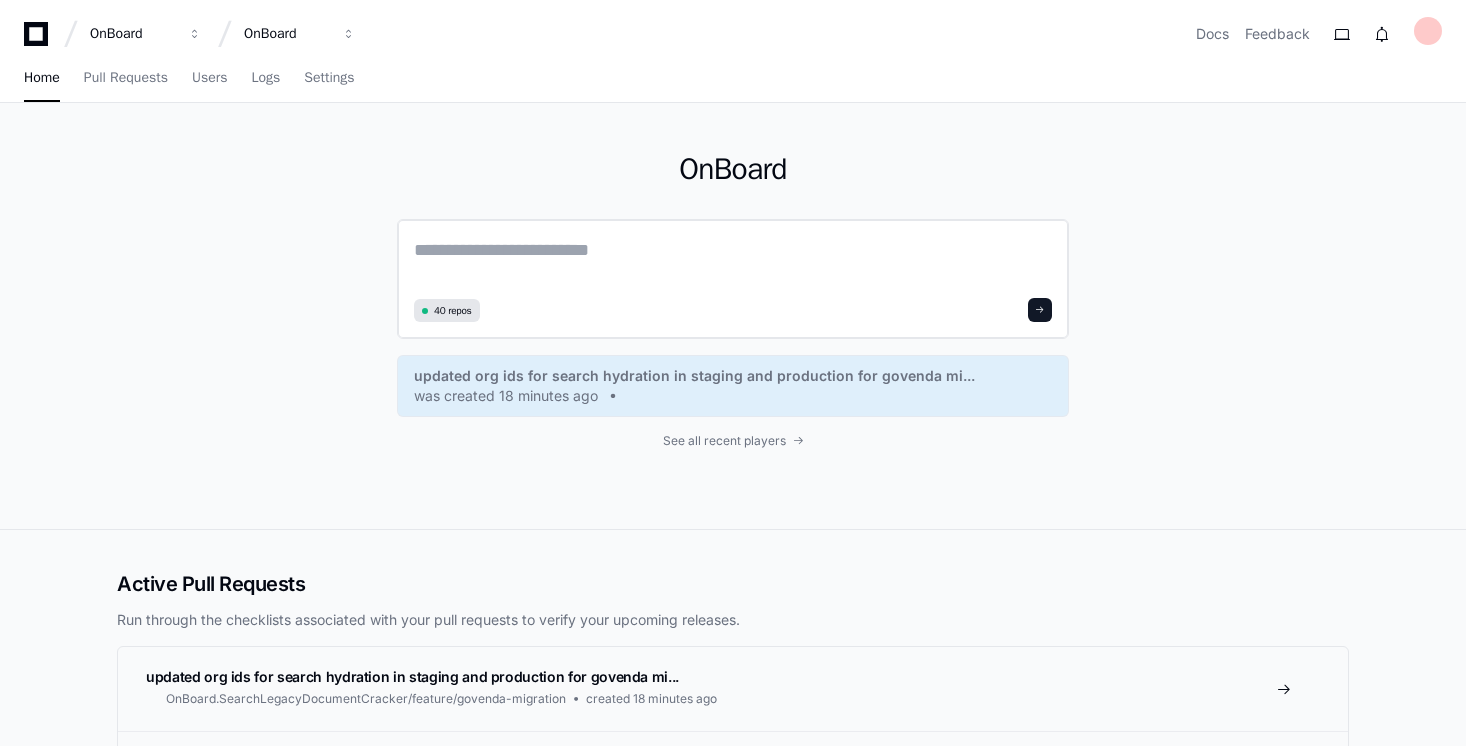 click 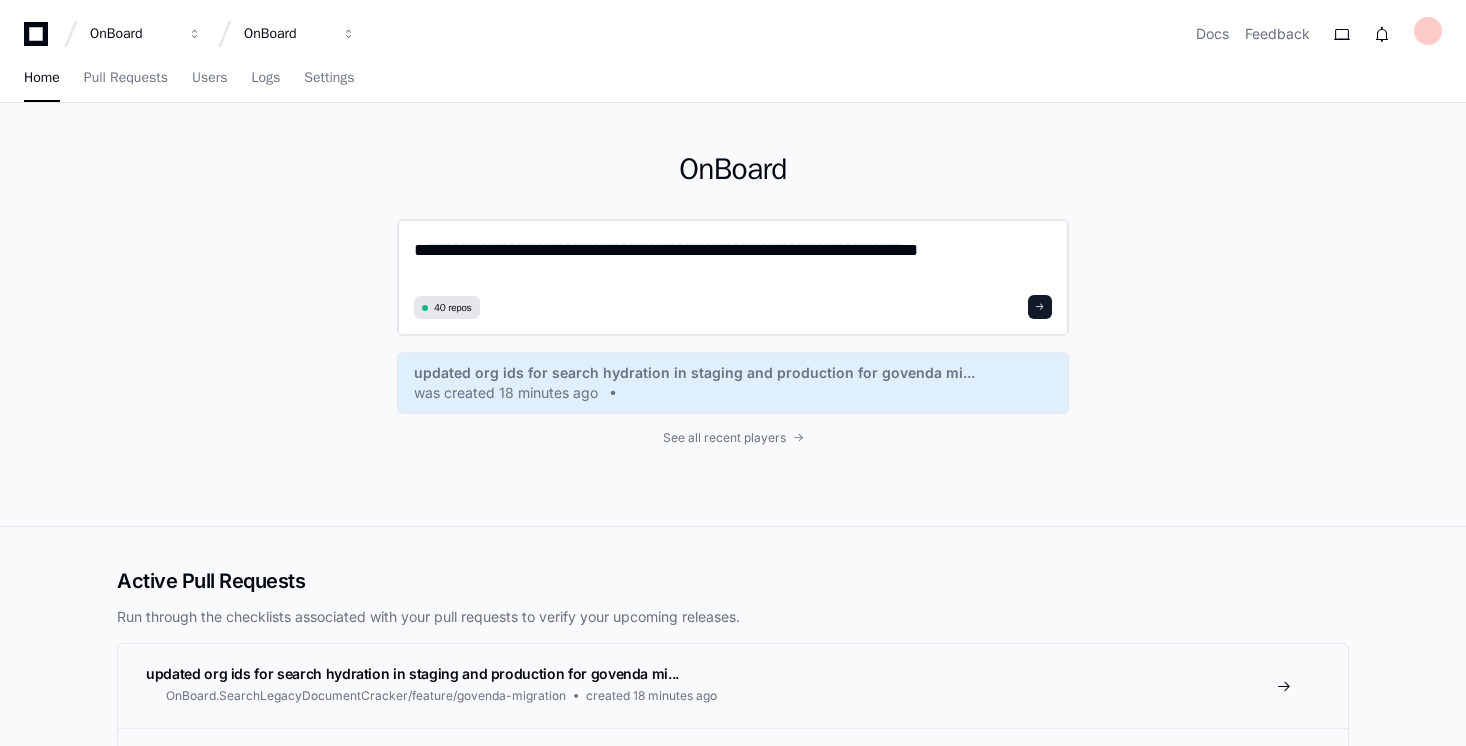 click on "**********" 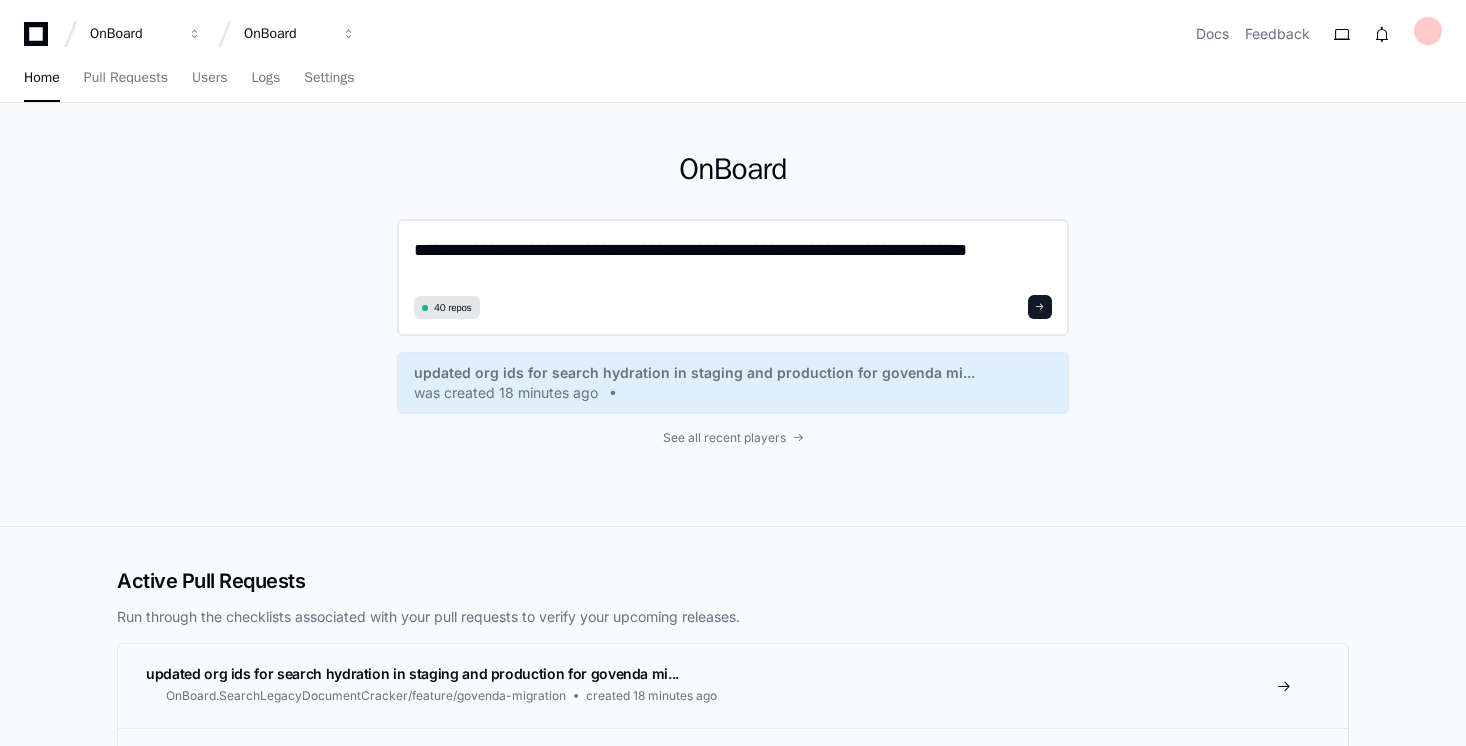 click on "**********" 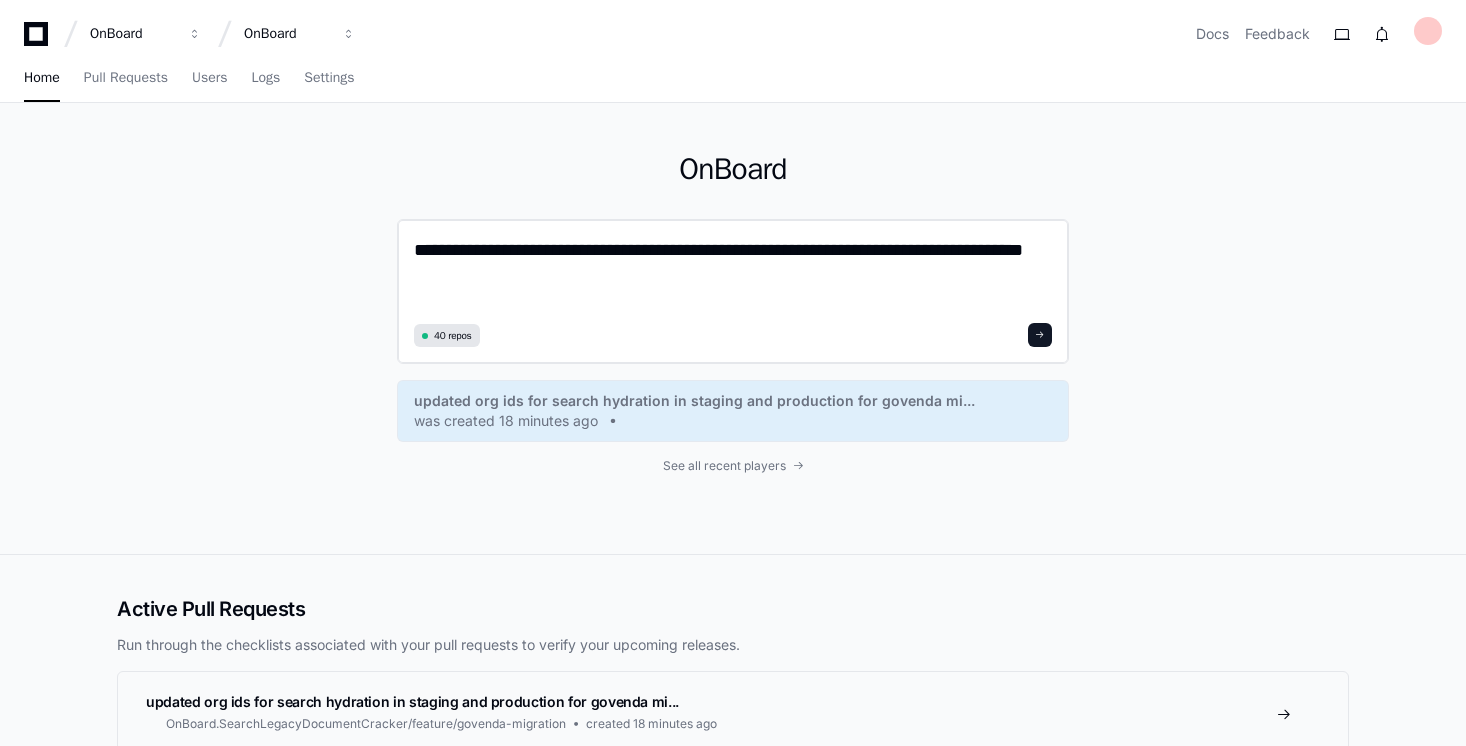 type on "**********" 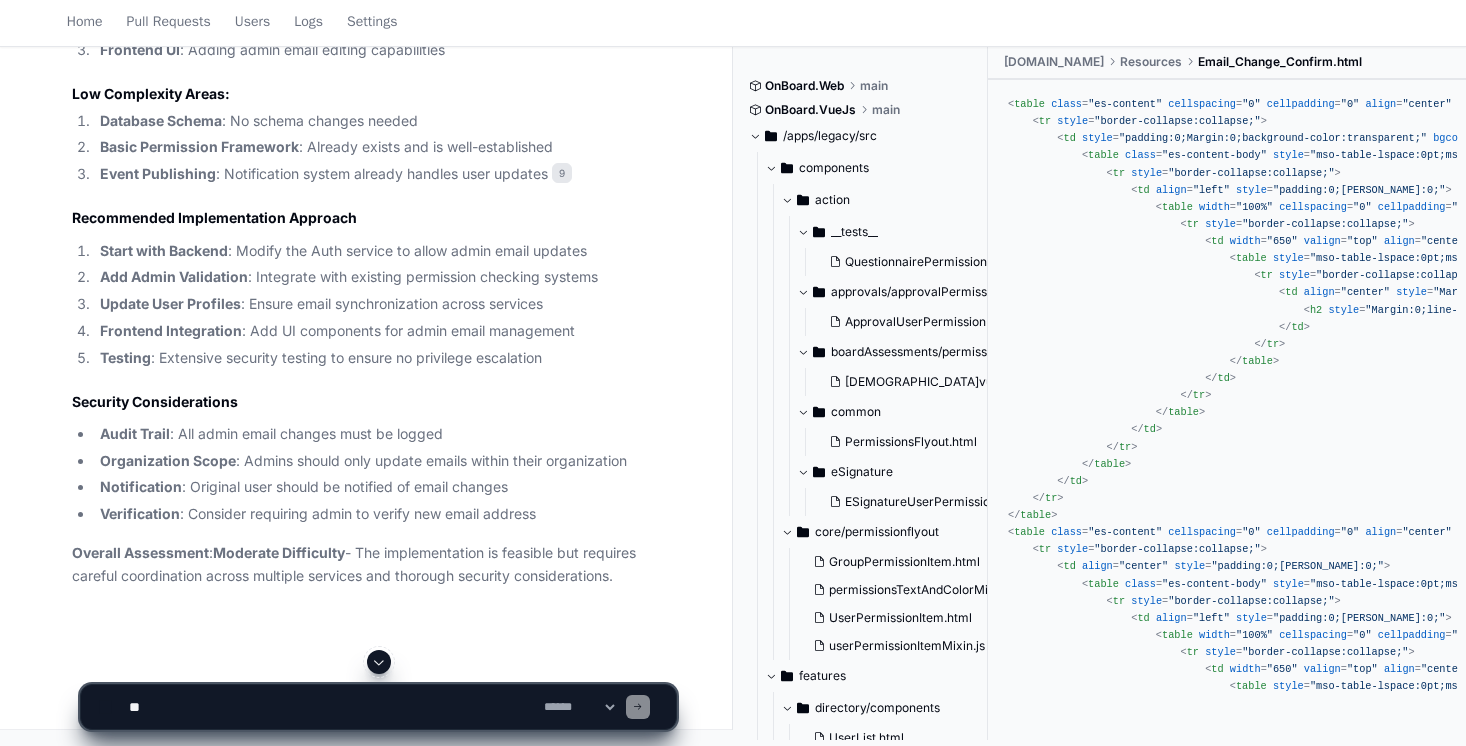scroll, scrollTop: 2684, scrollLeft: 0, axis: vertical 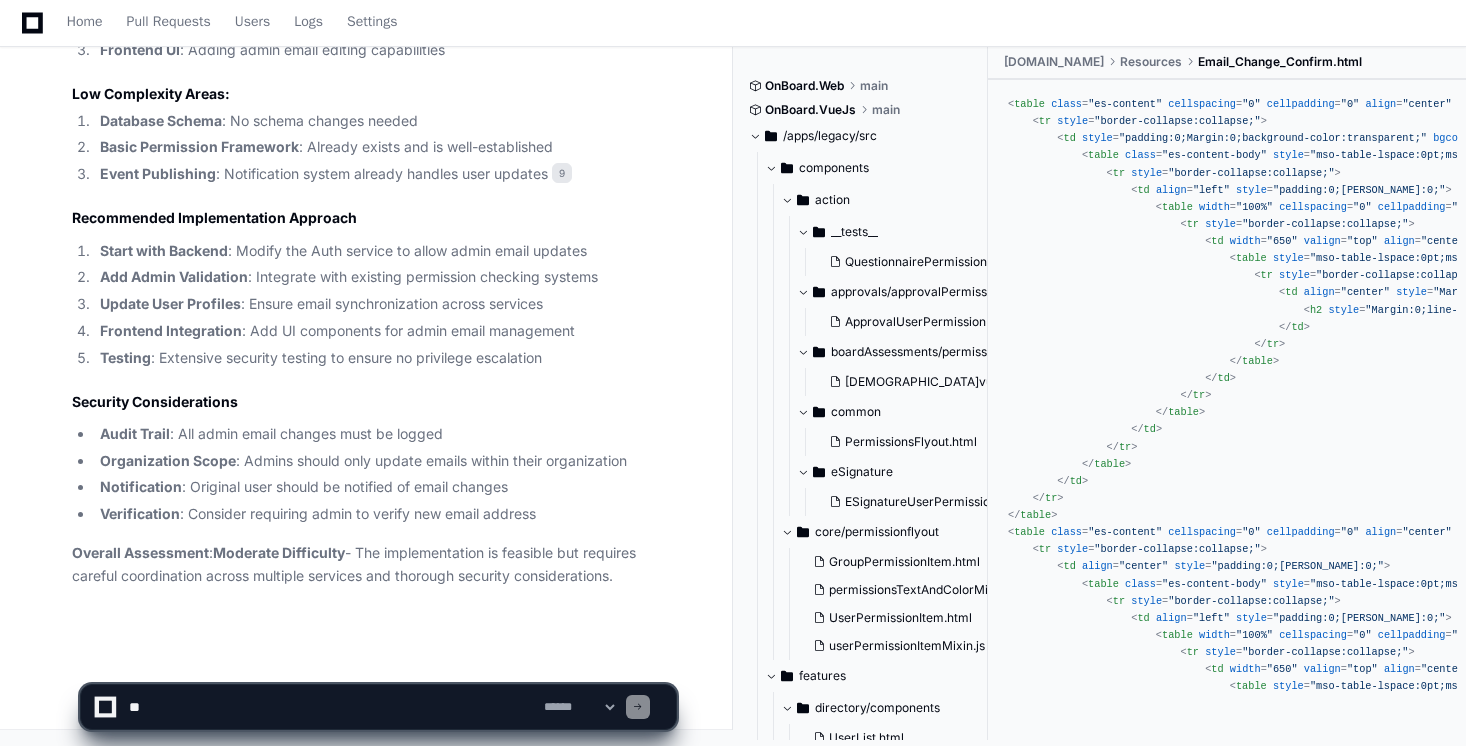 click 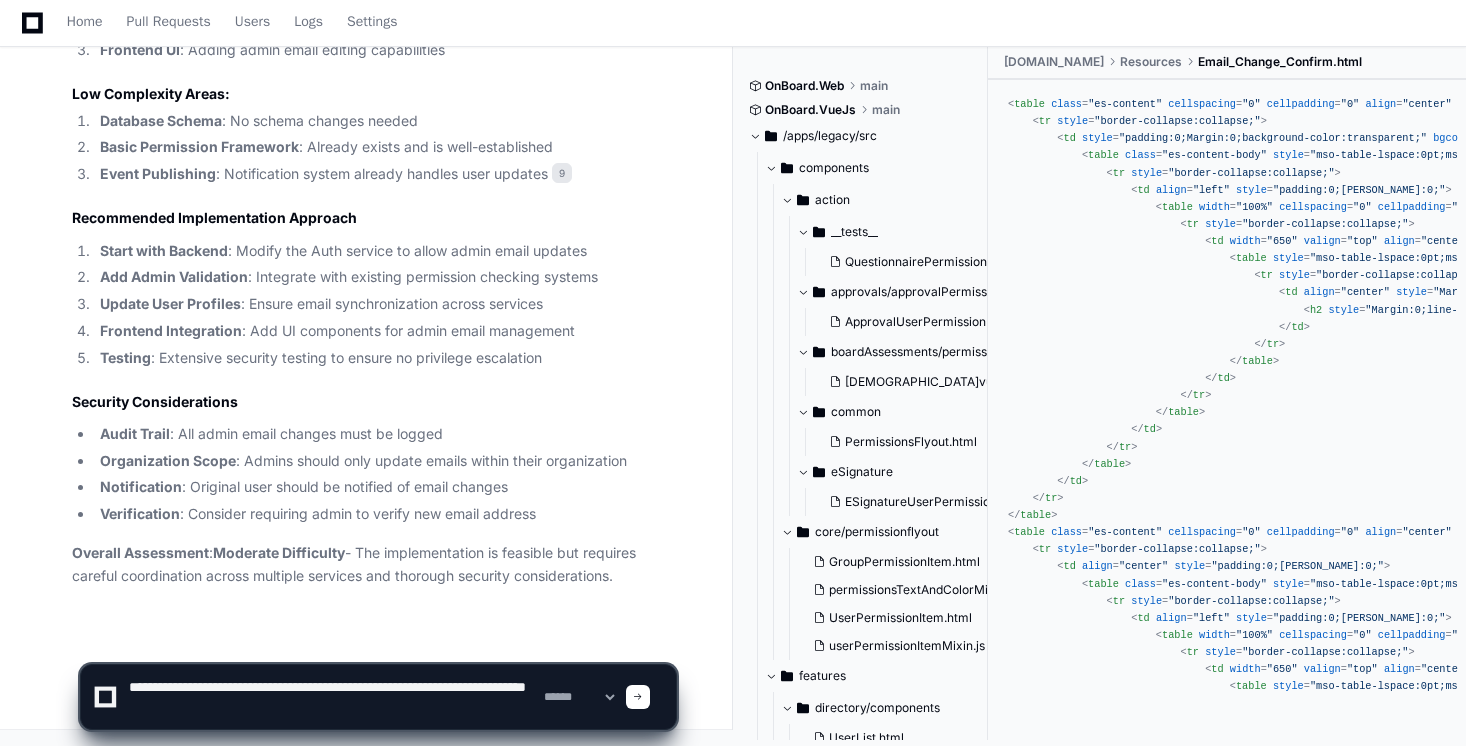 type on "**********" 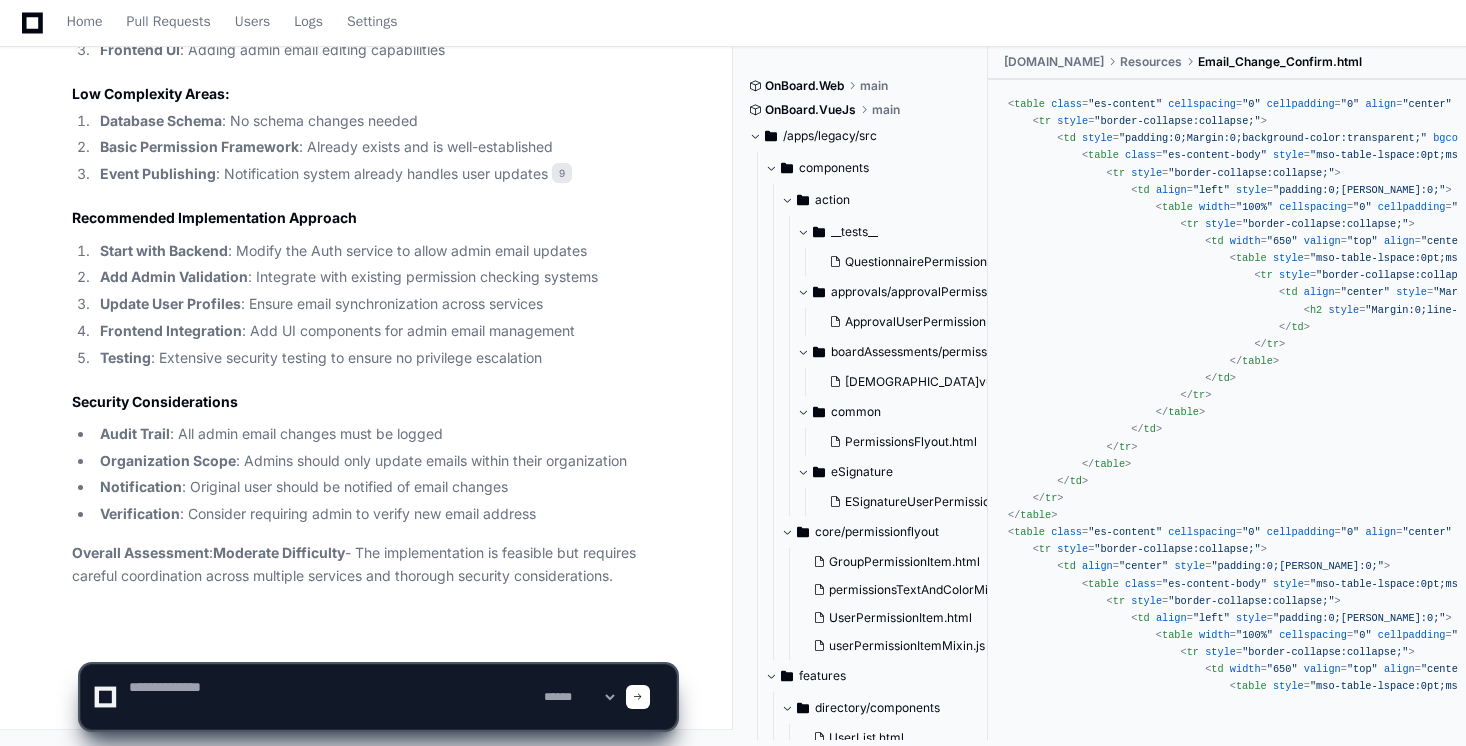 scroll, scrollTop: 0, scrollLeft: 0, axis: both 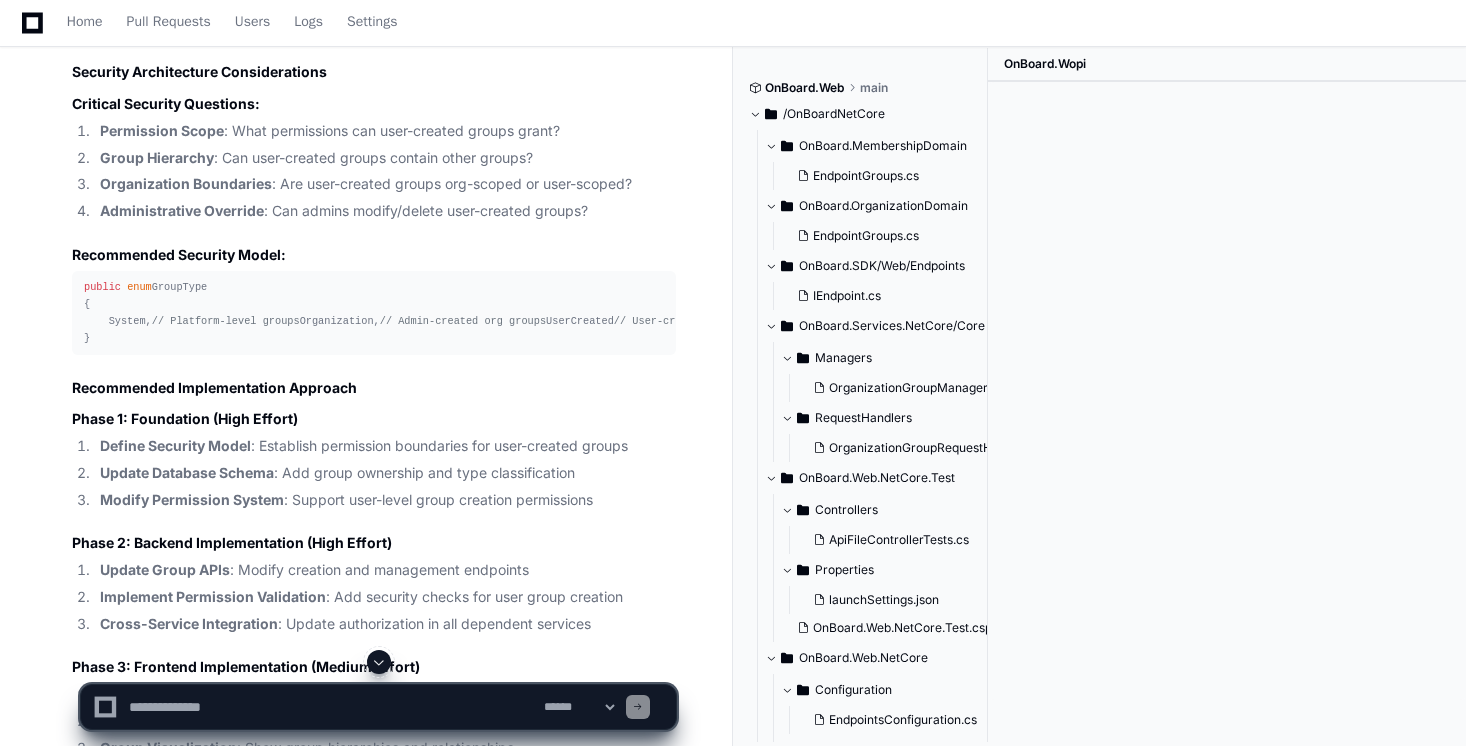 click on "Based on my analysis of the OnBoard system's group management architecture, allowing users to create their own custom security groups would be  High Complexity  and require significant architectural changes. Here's a comprehensive breakdown:
Current Group Management System
The OnBoard system has a robust group management architecture with distinct levels of groups:
Organization Groups : Platform-level groups requiring  PlatformPermission.PackageManager  permission 10
Regular Groups : Organization-level groups with permission-based access control 11
Permission Model : Groups have hierarchical permissions ( Administrator ,  Member ,  FullParticipant ) 11
Current Creation Restrictions
Organization Groups  require super-admin permissions:
if  (!m_UserResolutionService.HasPermission(PlatformPermission.PackageManager))
{
ThrowHelper.ThrowSecurityException( nameof (OrganizationGroup),  "newOrganizationGroup" ,  "User does not have permission to create new Organization Groups" );
}
) 12 13" 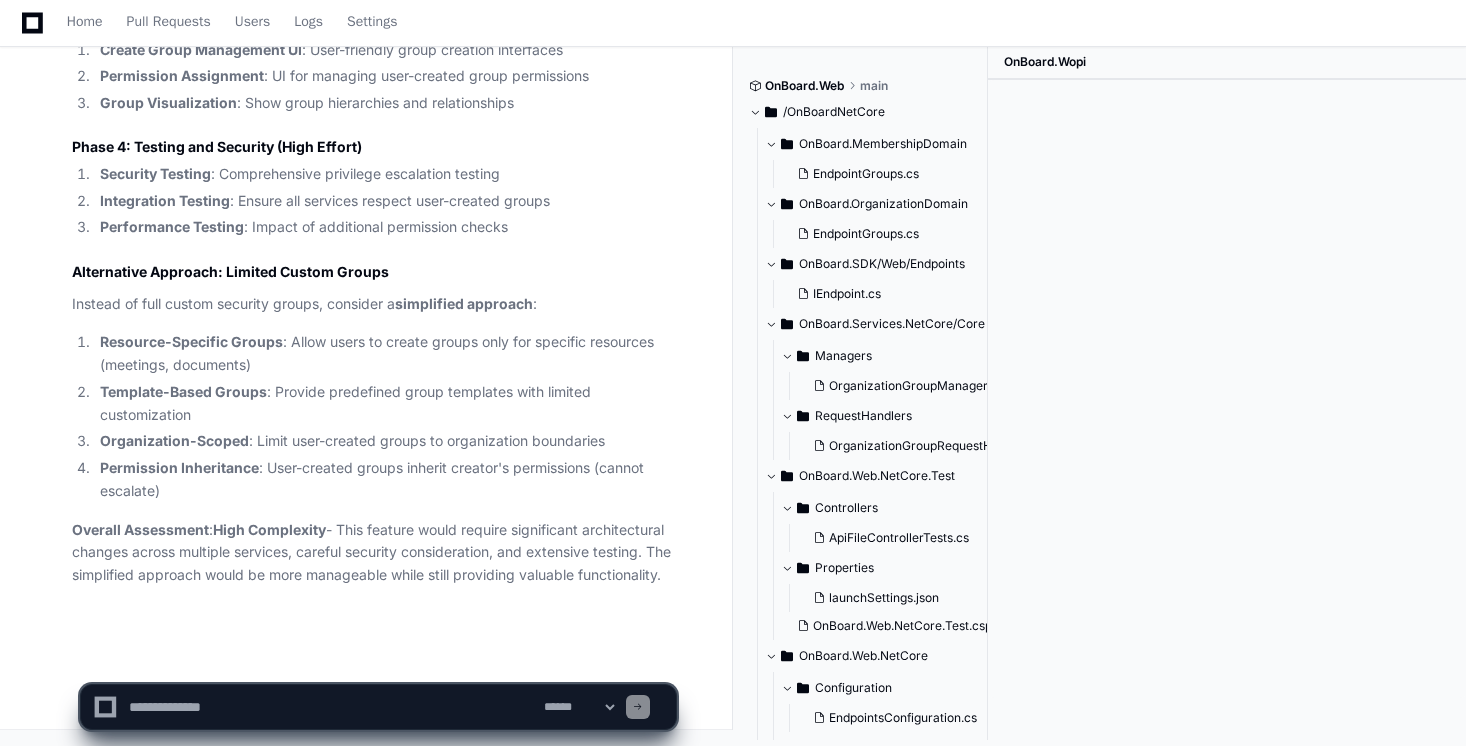 scroll, scrollTop: 7834, scrollLeft: 0, axis: vertical 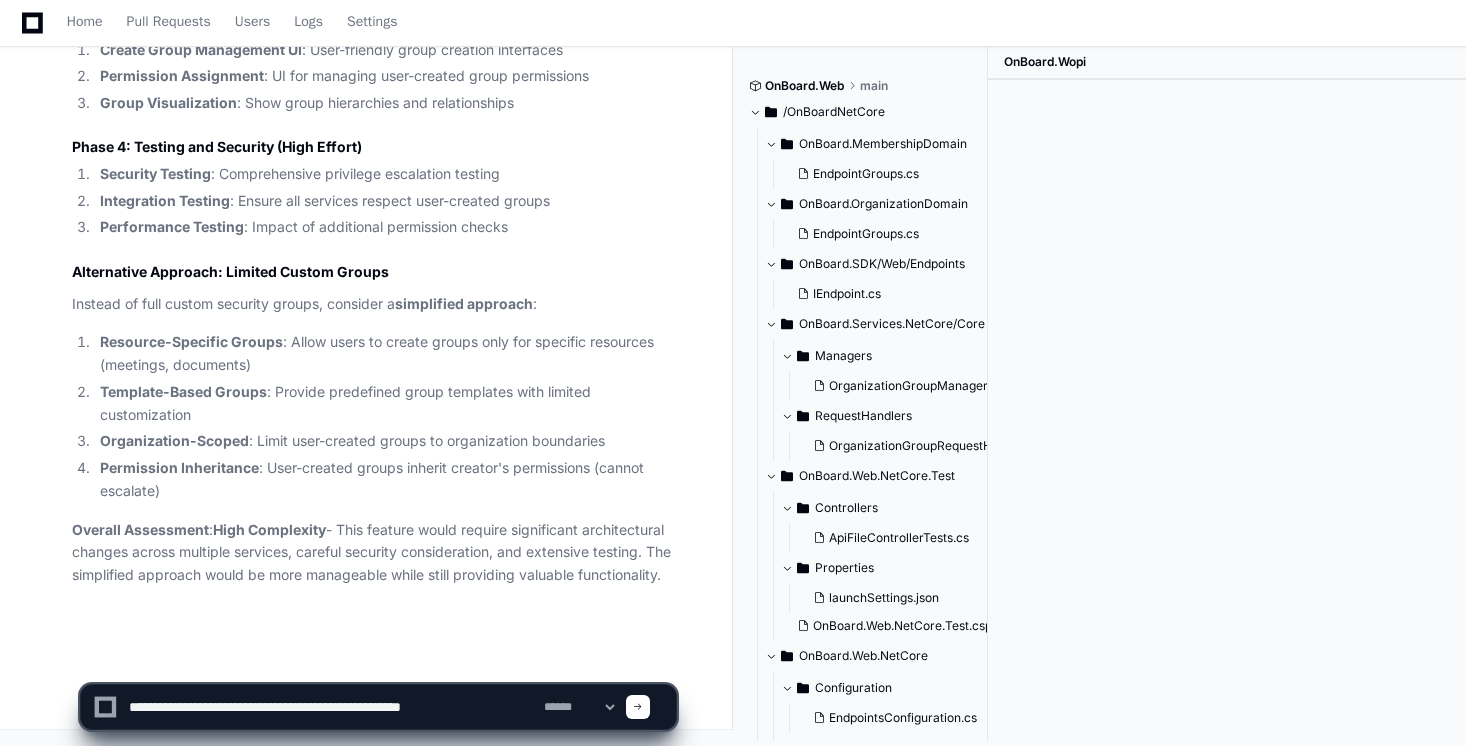 click 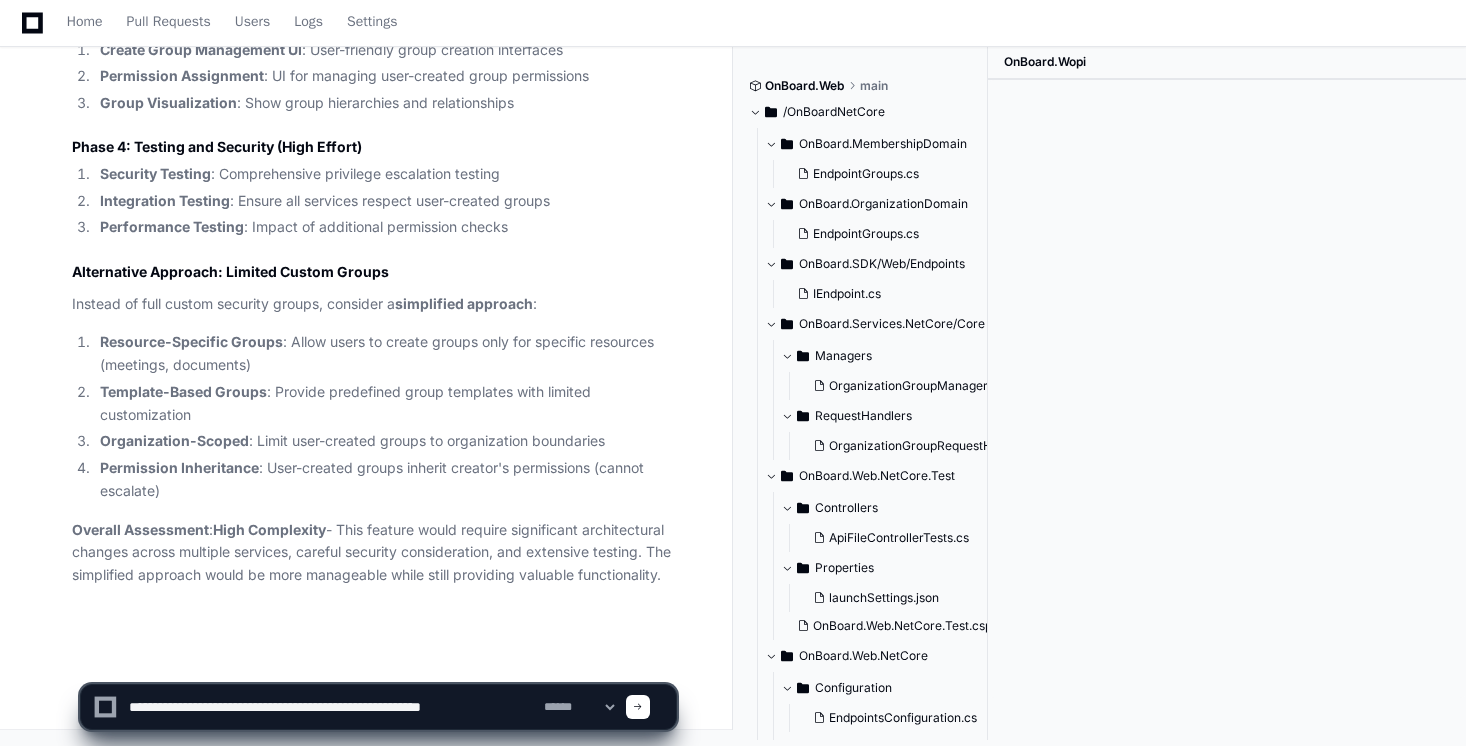type on "**********" 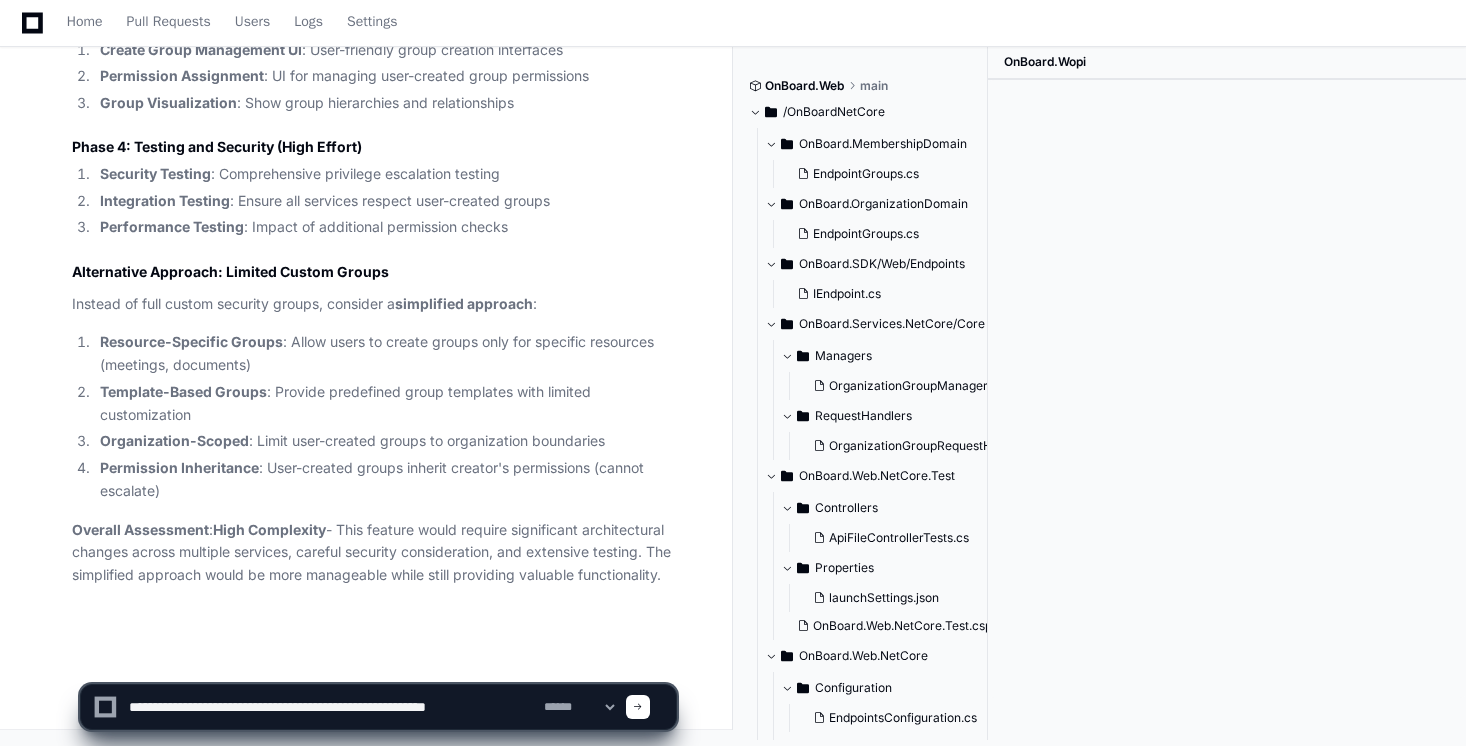 type 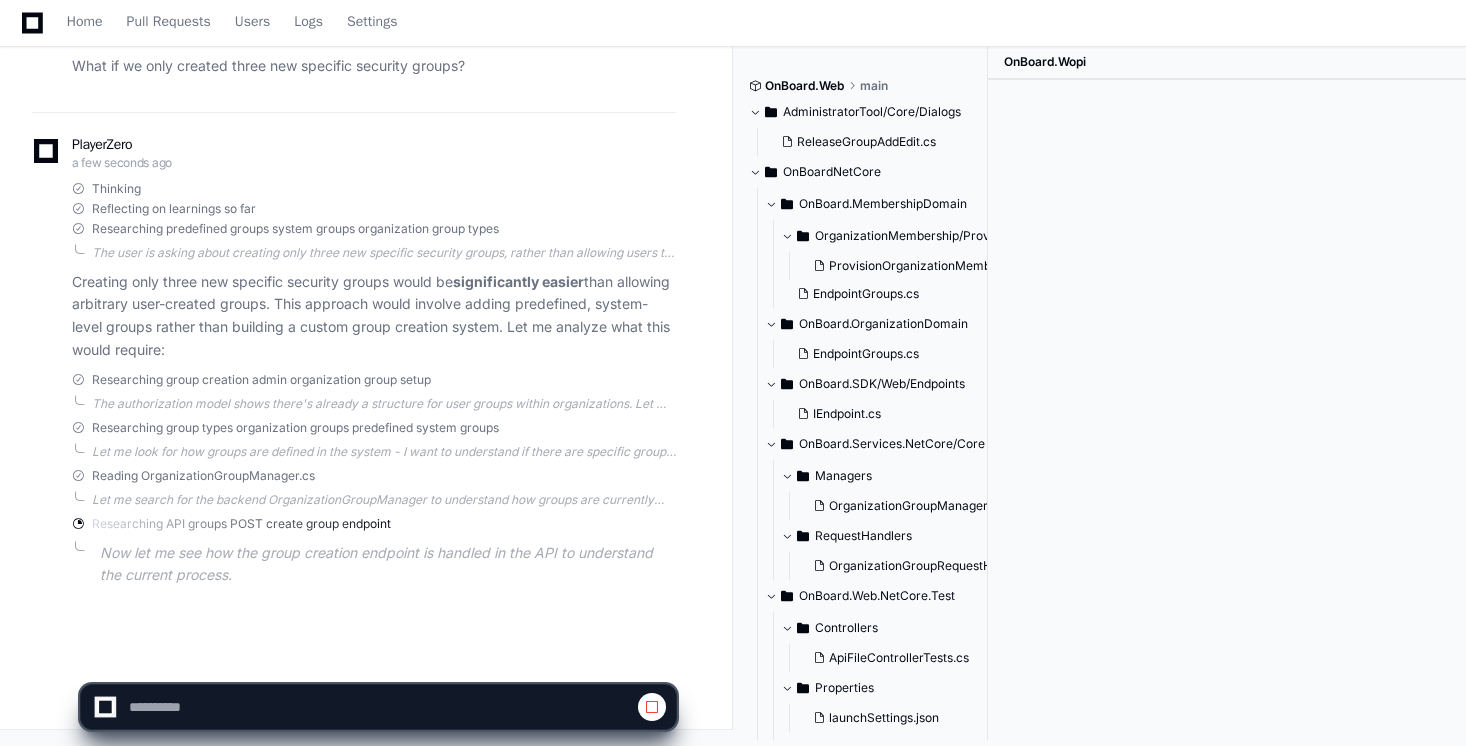 scroll, scrollTop: 8471, scrollLeft: 0, axis: vertical 